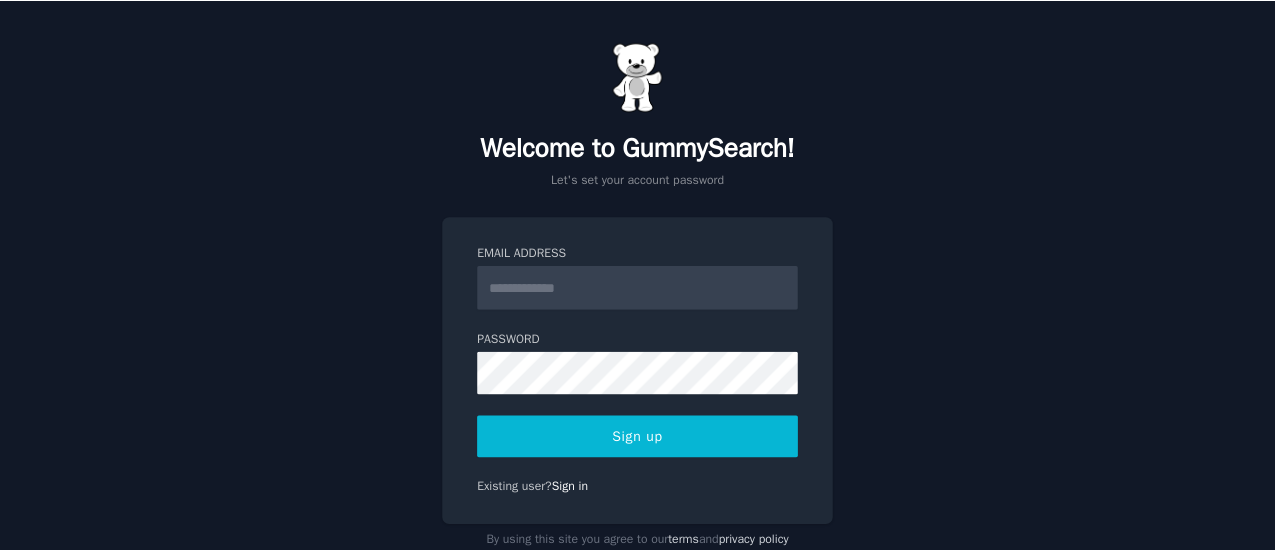 scroll, scrollTop: 0, scrollLeft: 0, axis: both 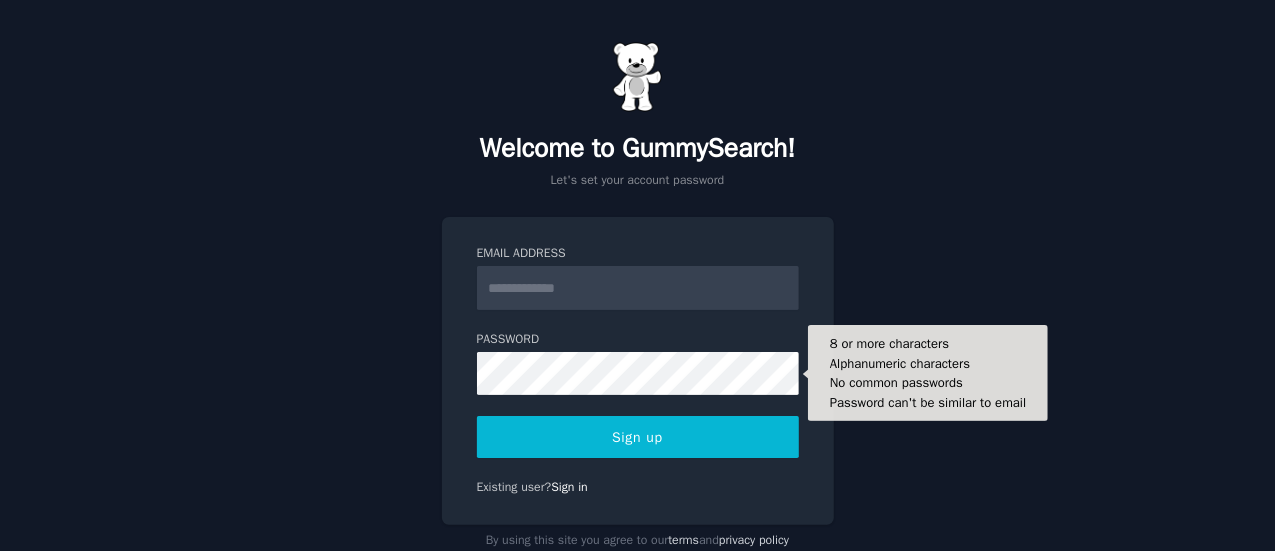 click on "Email Address" at bounding box center [638, 288] 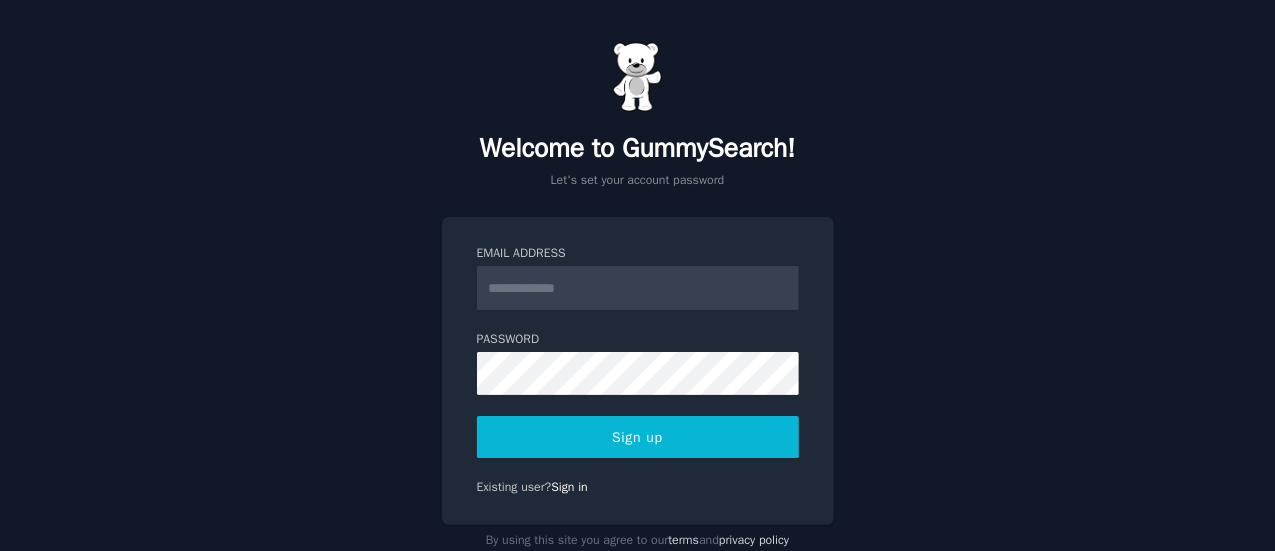 type on "**********" 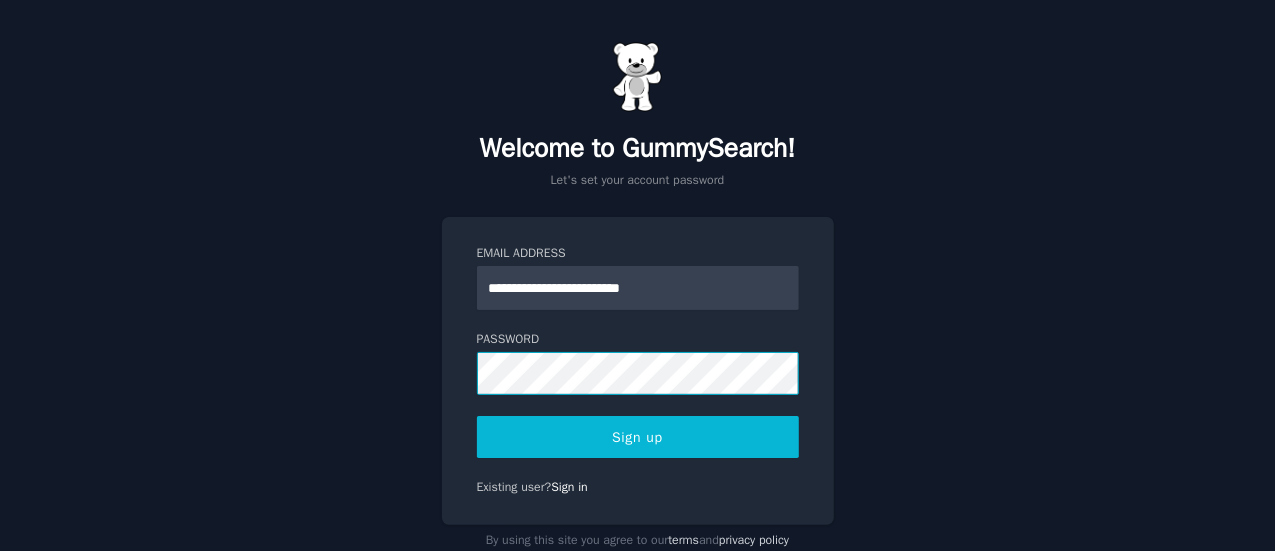 click on "**********" at bounding box center (637, 299) 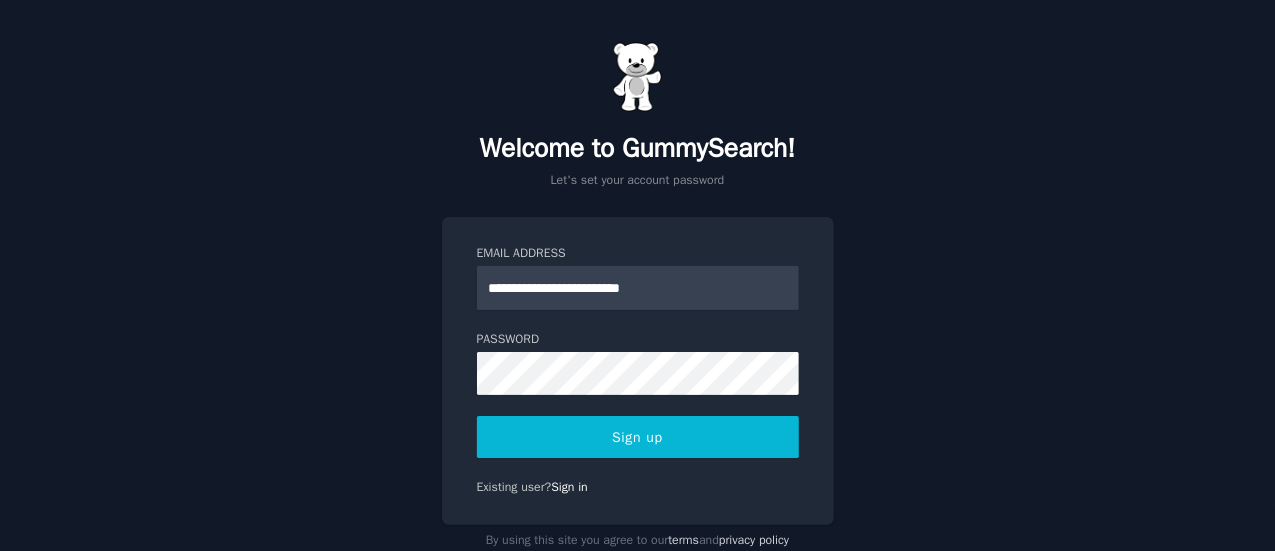 click on "Sign up" at bounding box center [638, 437] 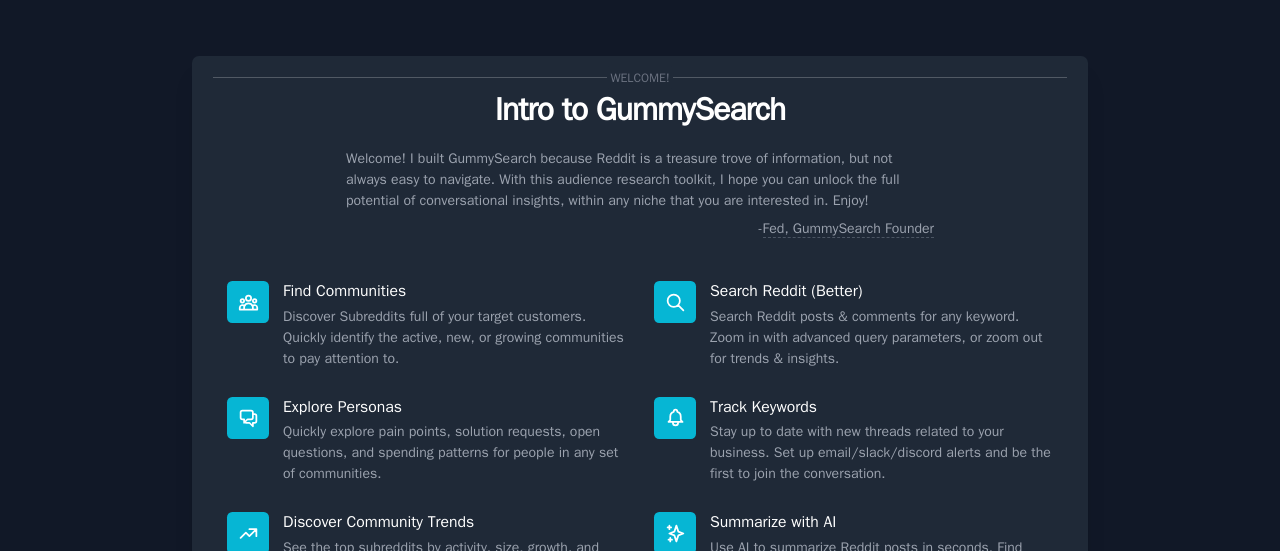 scroll, scrollTop: 0, scrollLeft: 0, axis: both 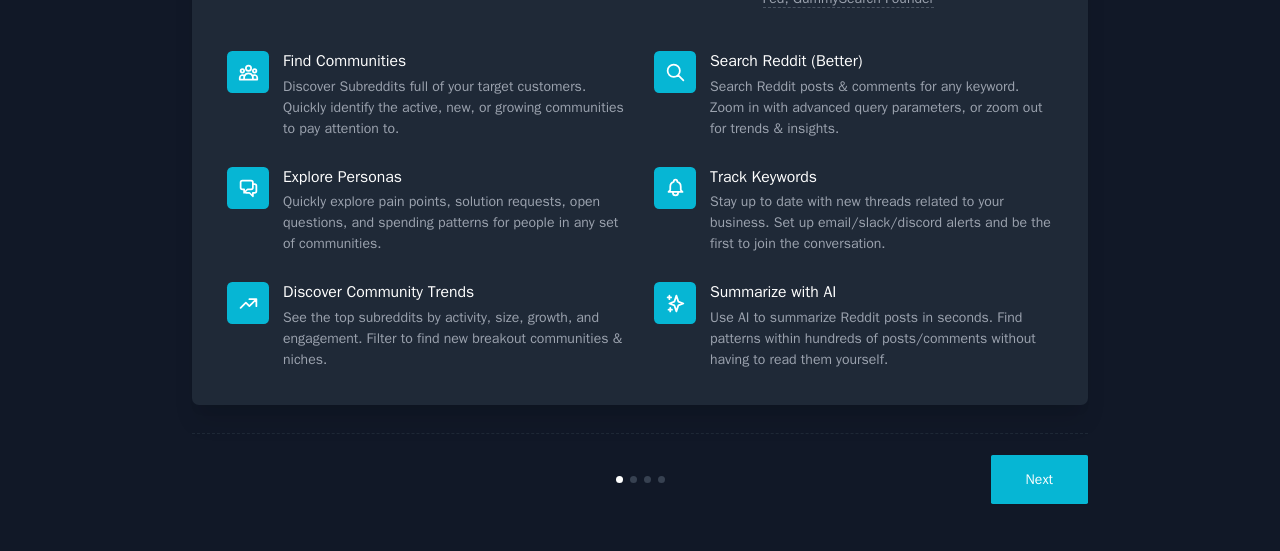 click on "Next" at bounding box center [1039, 479] 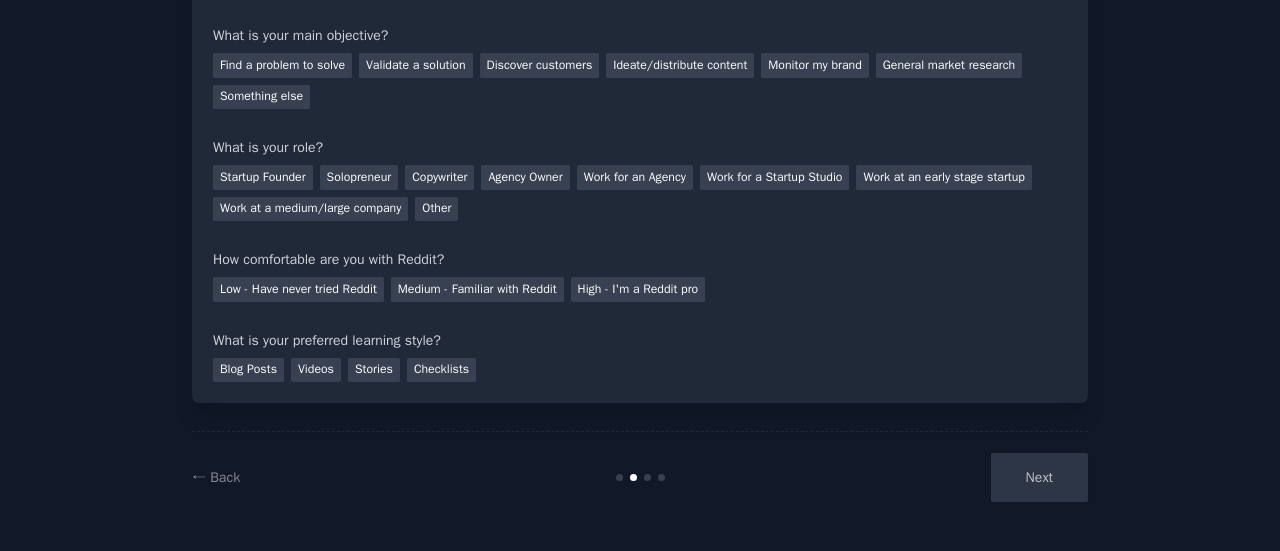 scroll, scrollTop: 164, scrollLeft: 0, axis: vertical 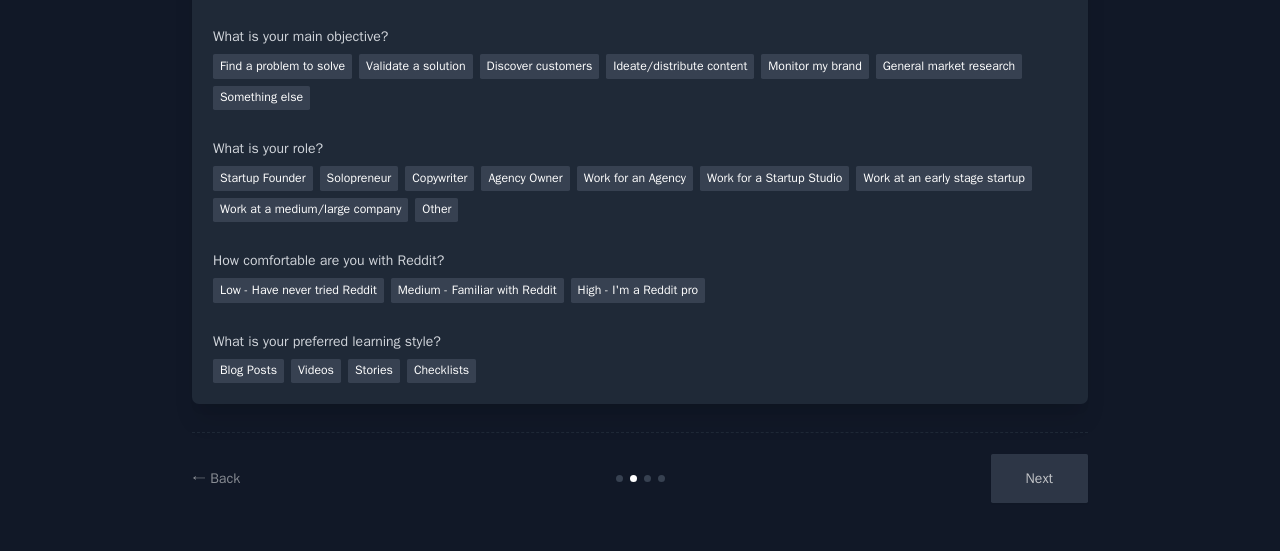 click on "Next" at bounding box center (938, 478) 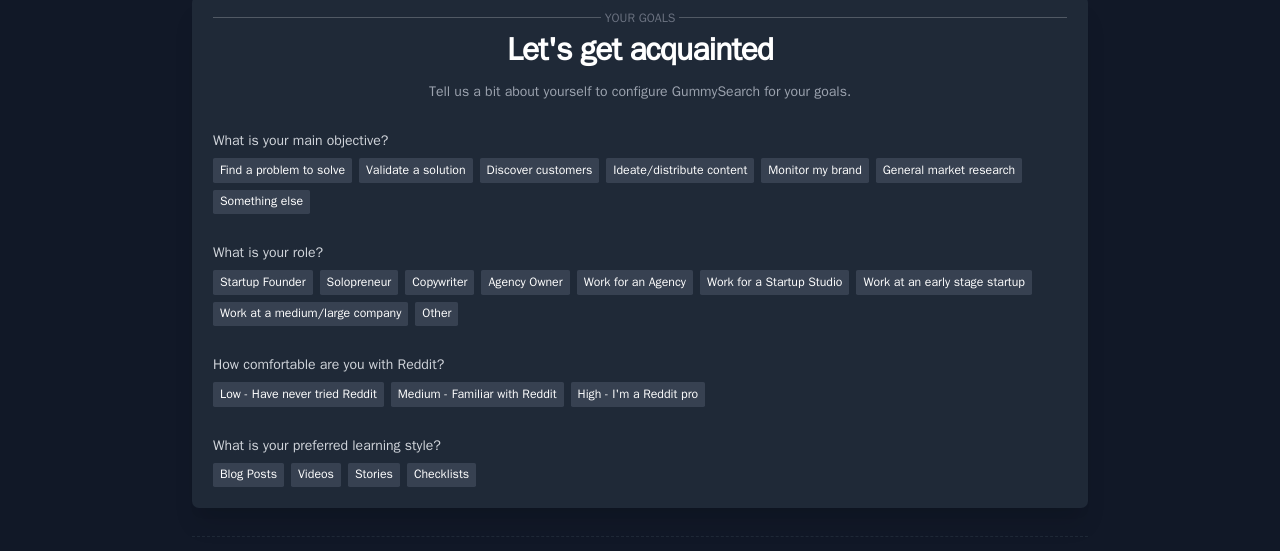 scroll, scrollTop: 0, scrollLeft: 0, axis: both 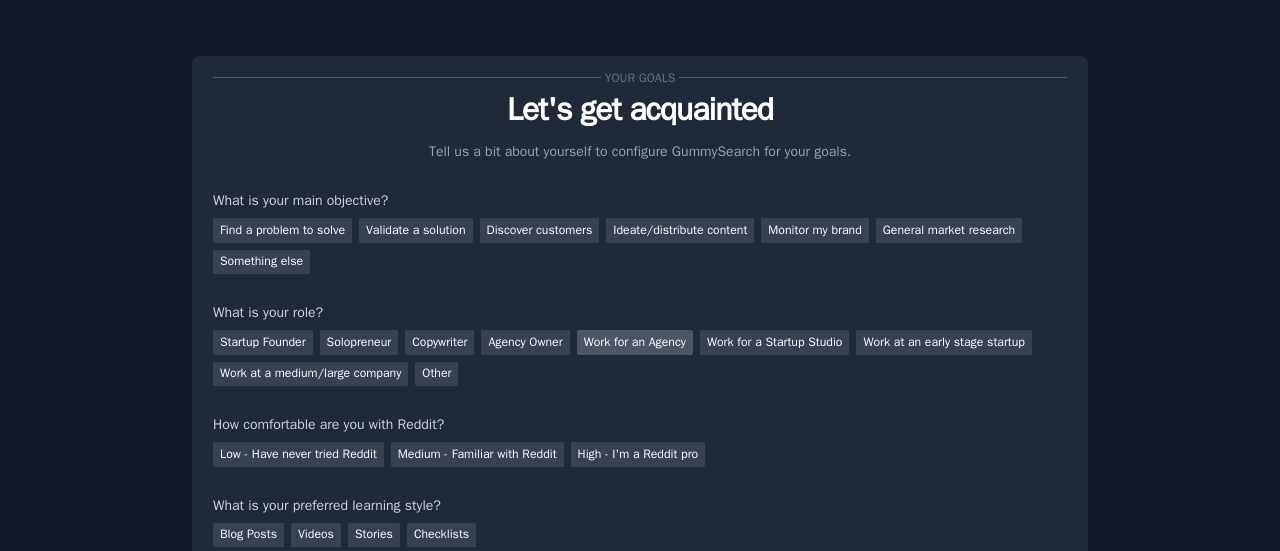 click on "Work for an Agency" at bounding box center (635, 342) 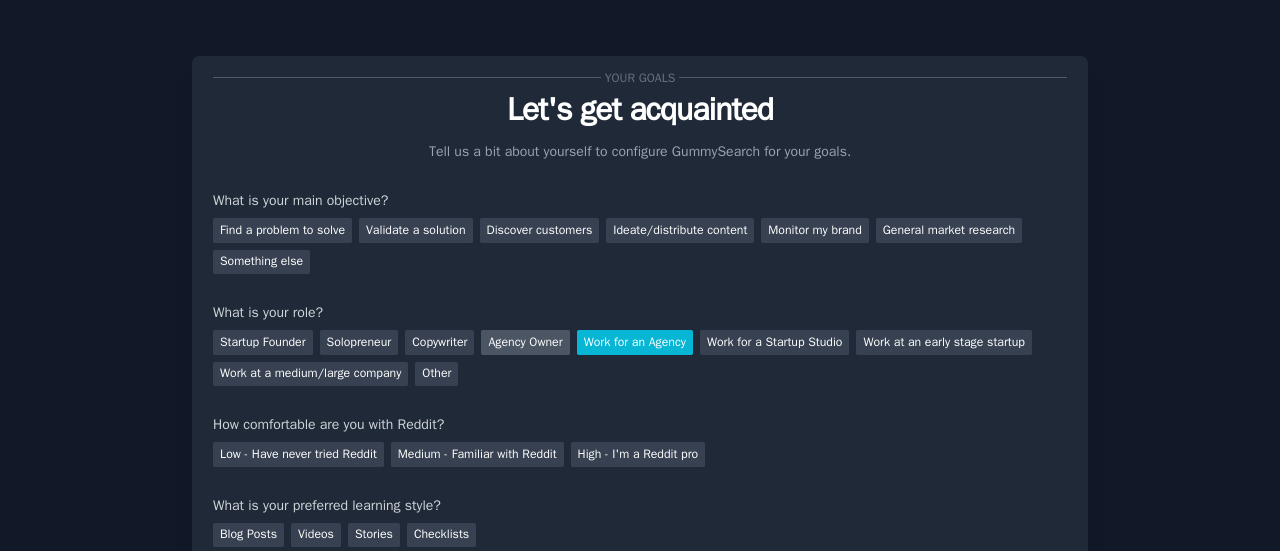 click on "Agency Owner" at bounding box center (525, 342) 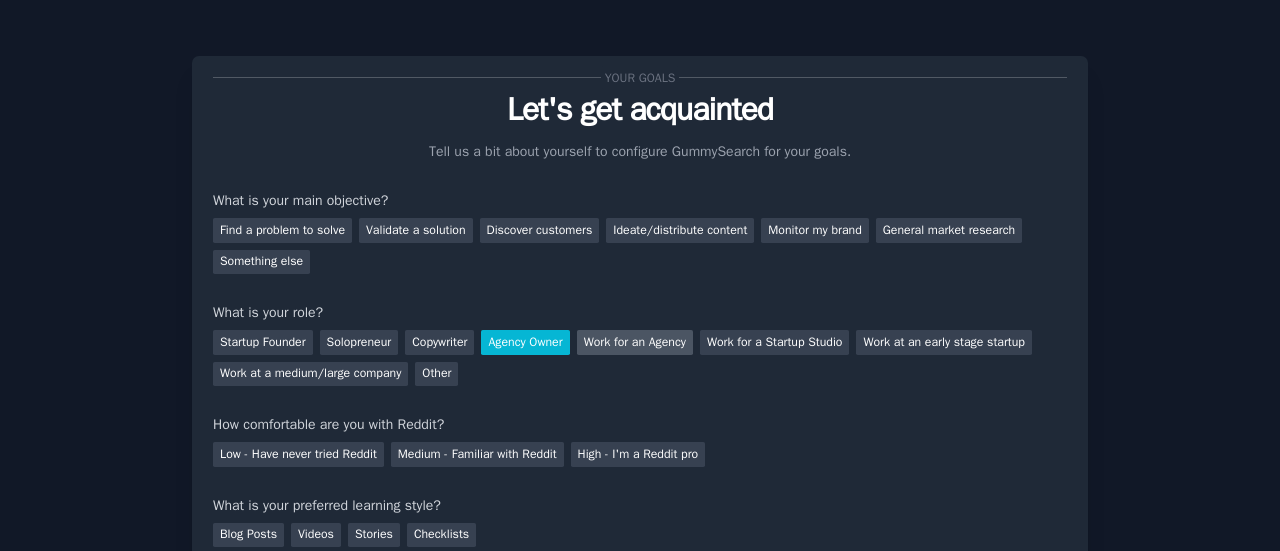 click on "Work for an Agency" at bounding box center [635, 342] 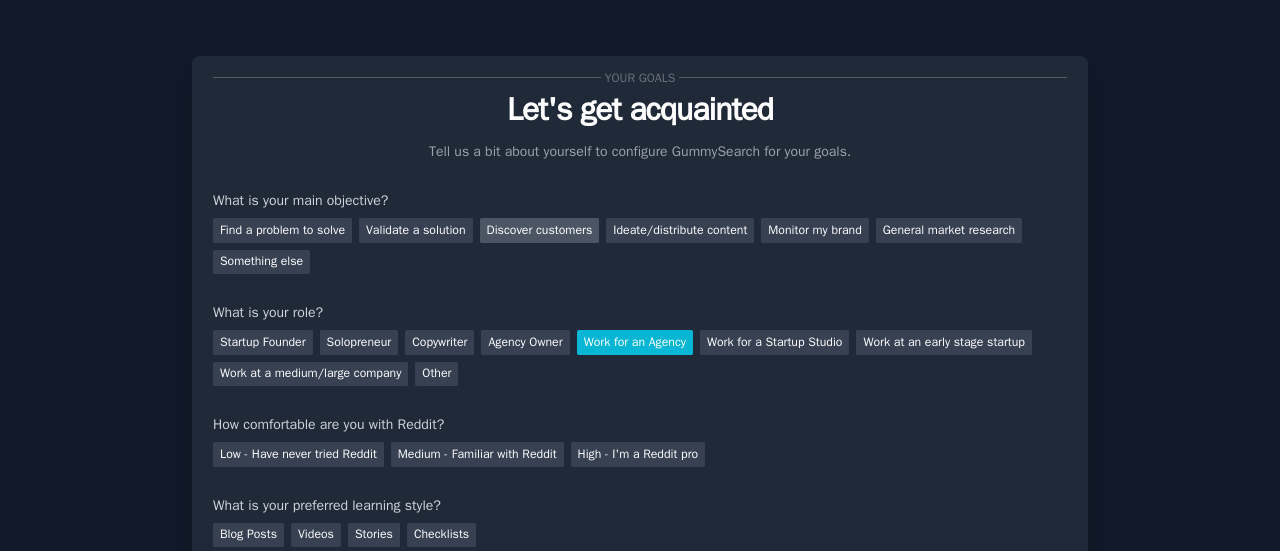 click on "Discover customers" at bounding box center (540, 230) 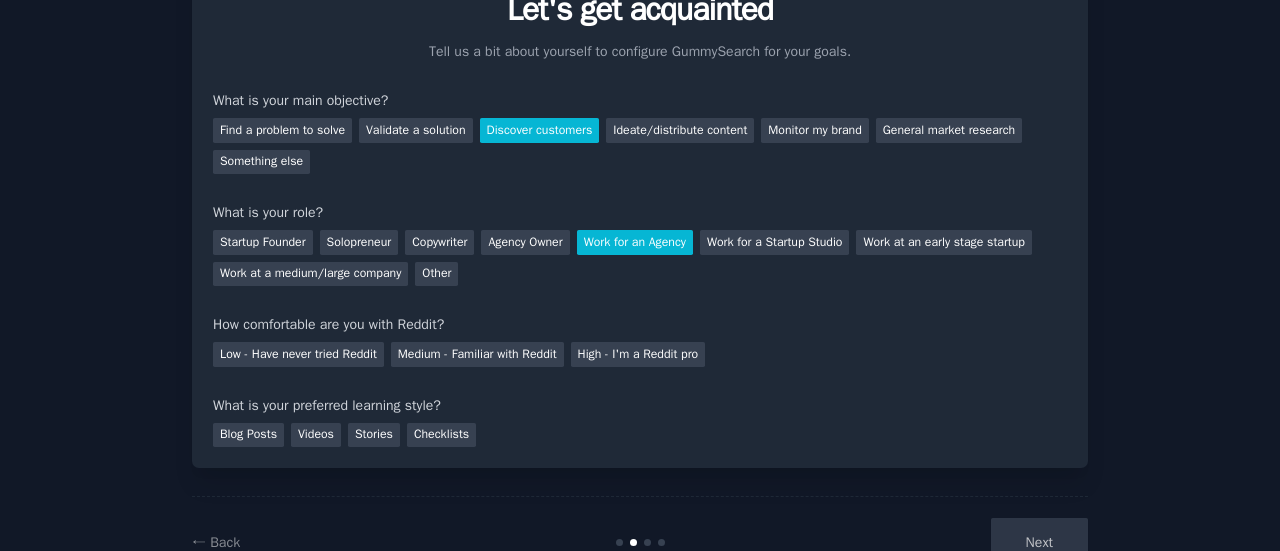 scroll, scrollTop: 164, scrollLeft: 0, axis: vertical 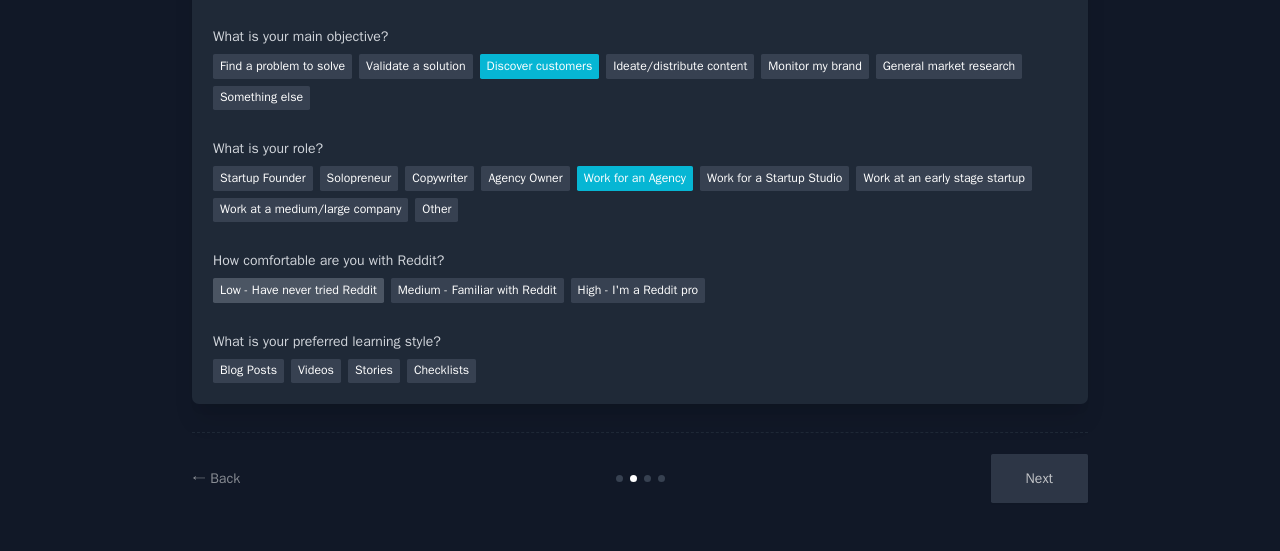 click on "Low - Have never tried Reddit" at bounding box center (298, 290) 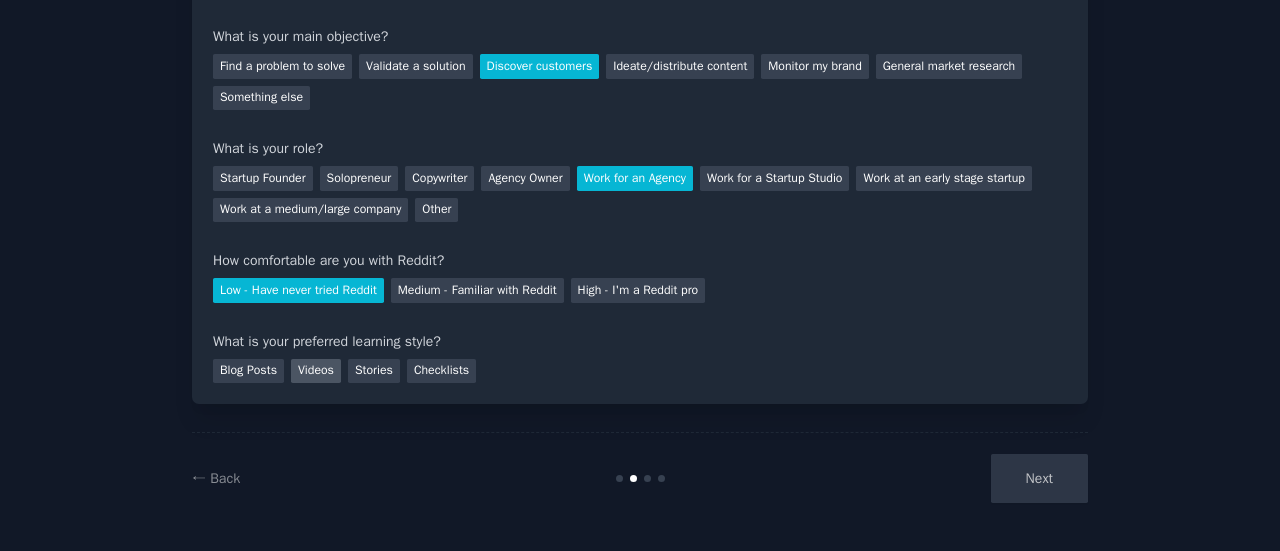 click on "Videos" at bounding box center [316, 371] 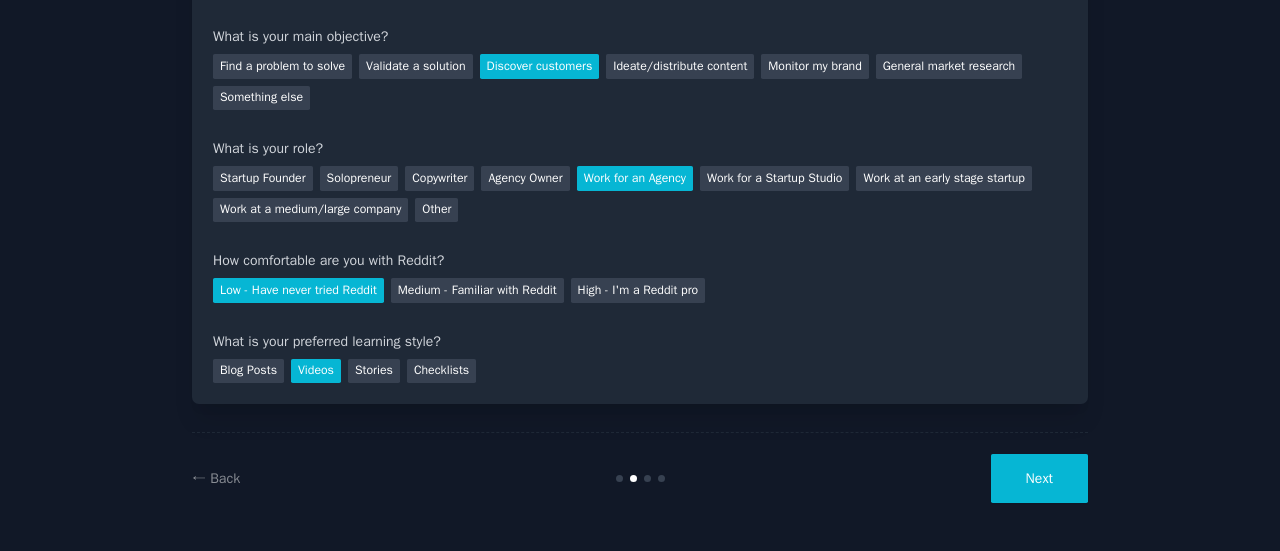 click on "Next" at bounding box center [1039, 478] 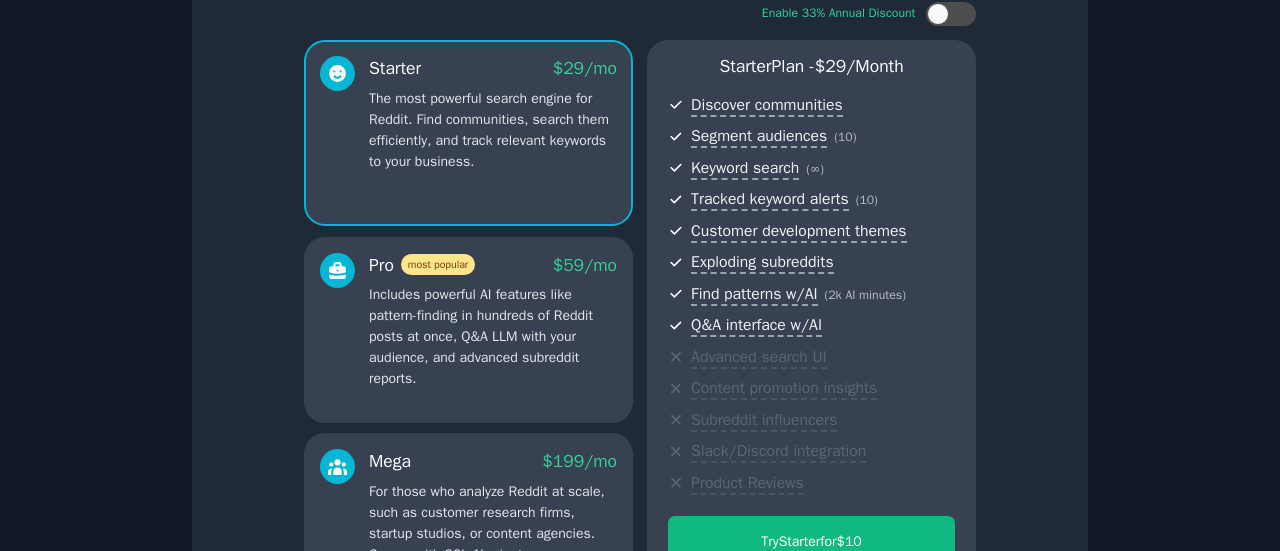 scroll, scrollTop: 396, scrollLeft: 0, axis: vertical 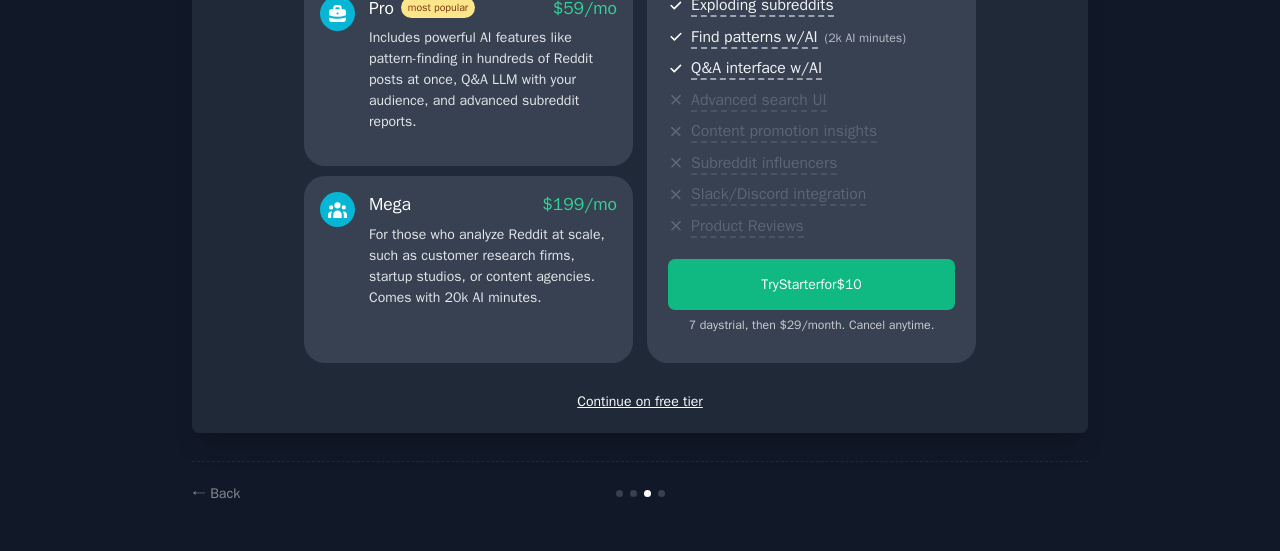 click on "Continue on free tier" at bounding box center (640, 401) 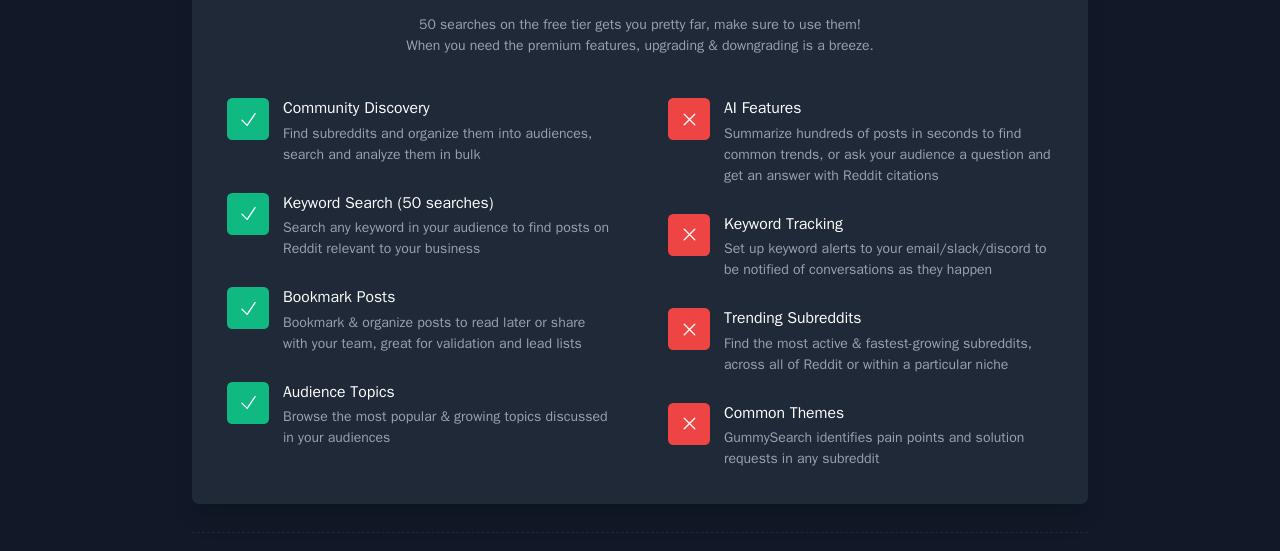 scroll, scrollTop: 227, scrollLeft: 0, axis: vertical 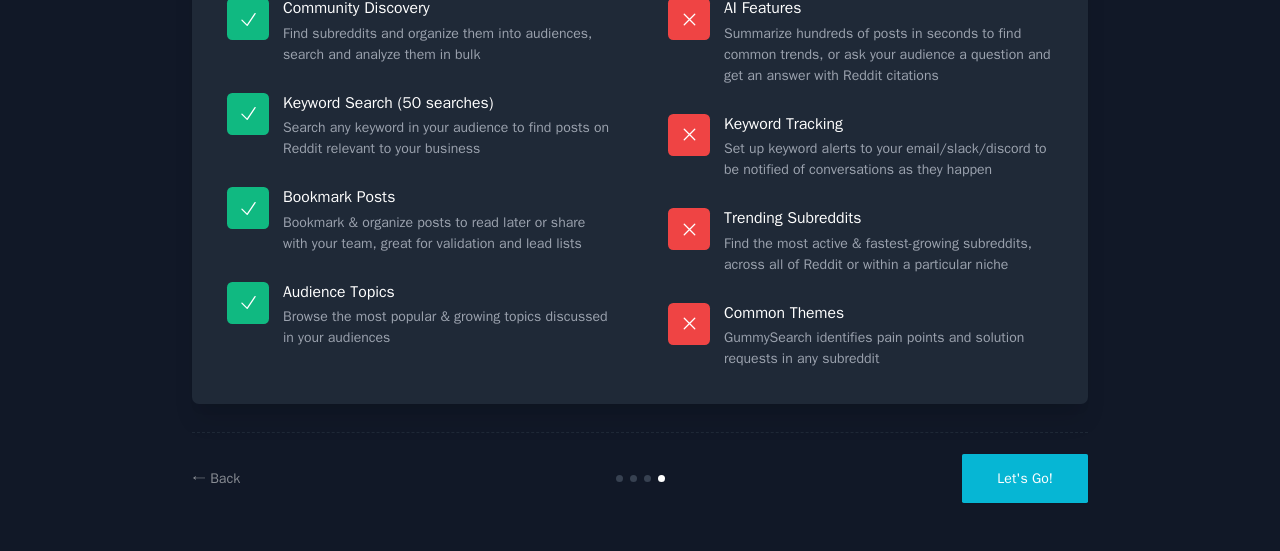 click on "Let's Go!" at bounding box center (1025, 478) 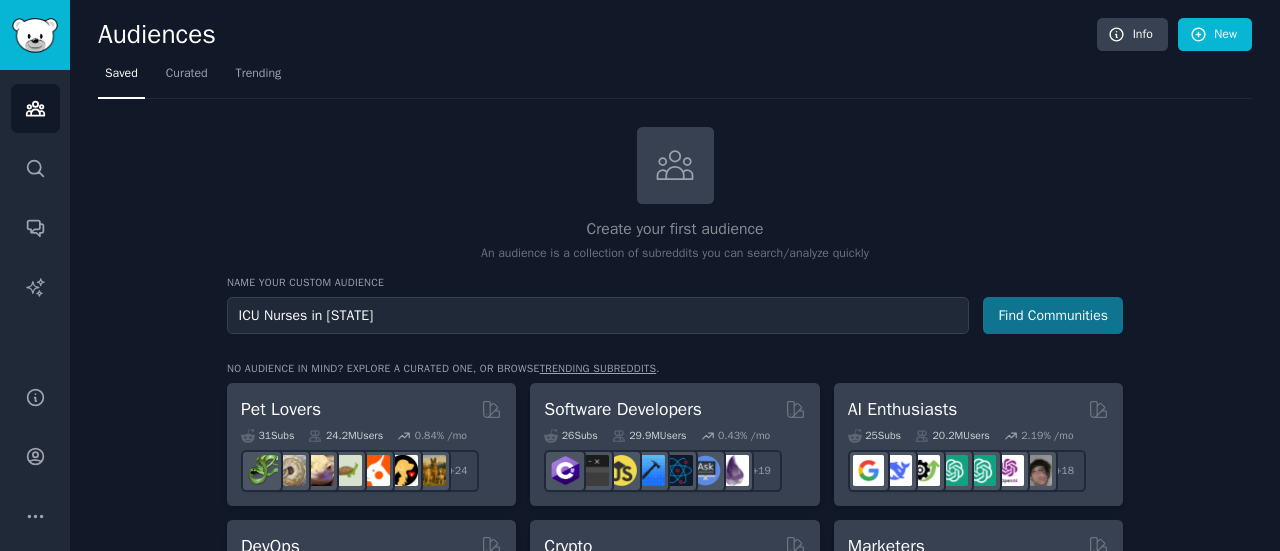type on "ICU Nurses in [STATE]" 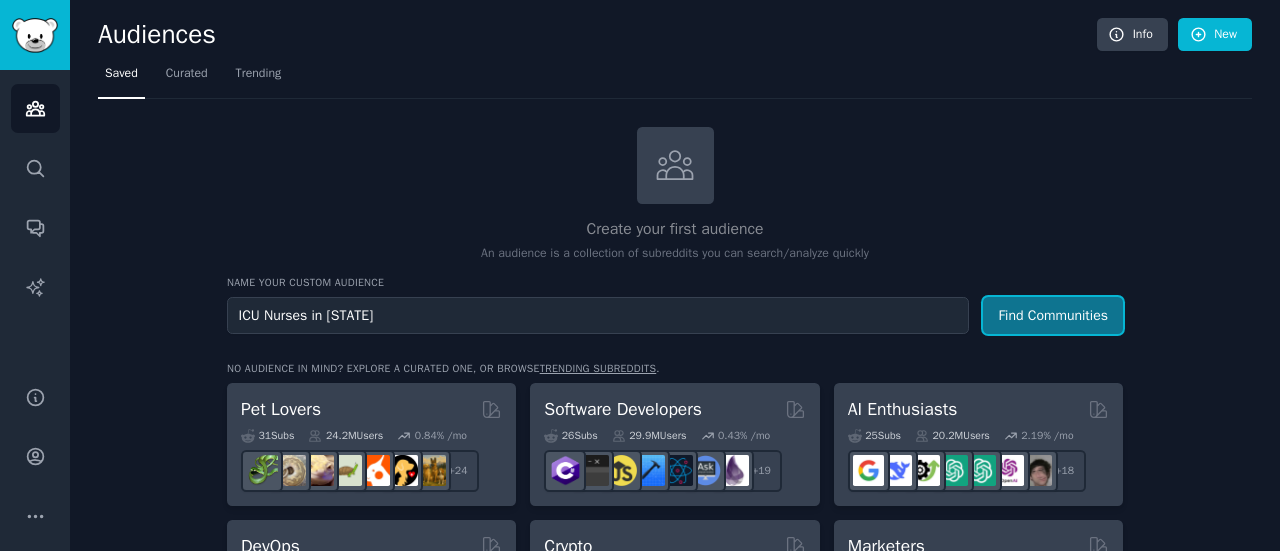 click on "Find Communities" at bounding box center (1053, 315) 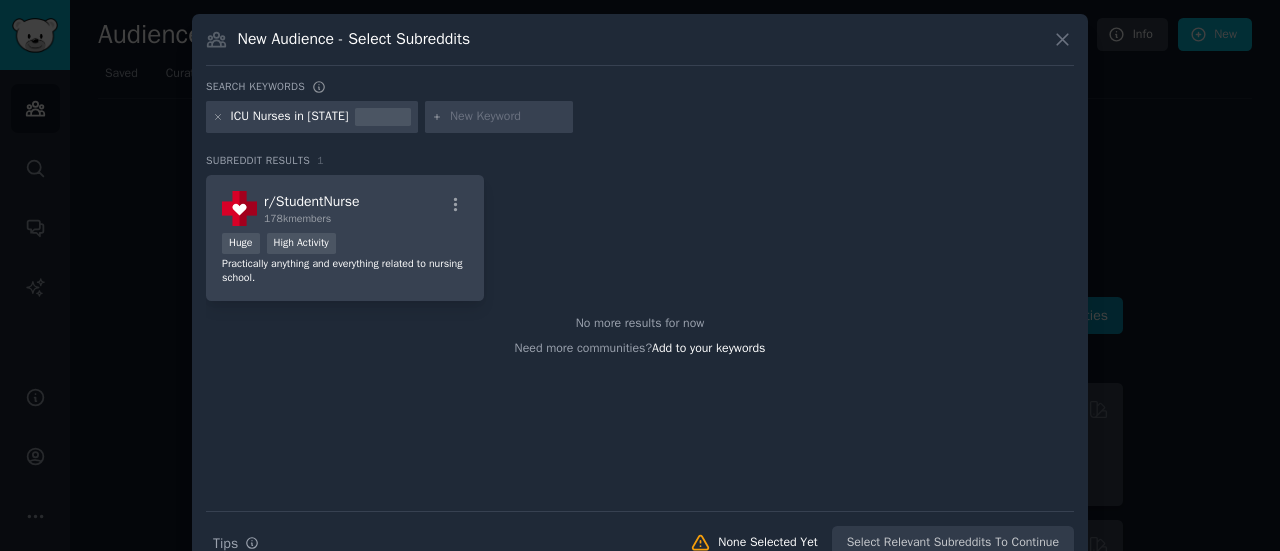 click on "ICU Nurses in [STATE]" at bounding box center (290, 117) 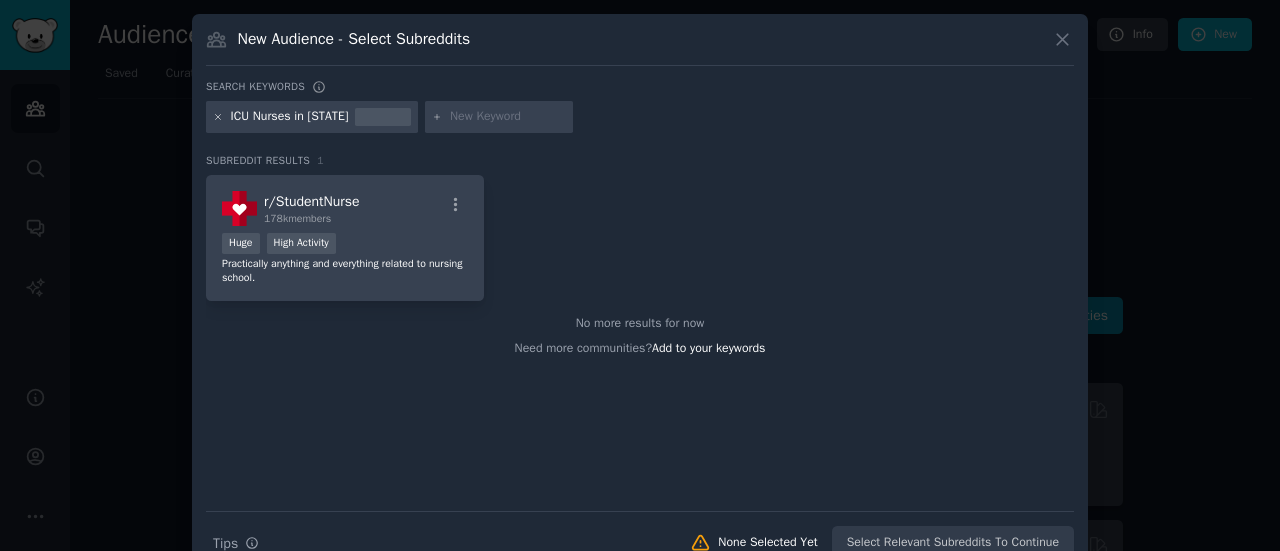 click 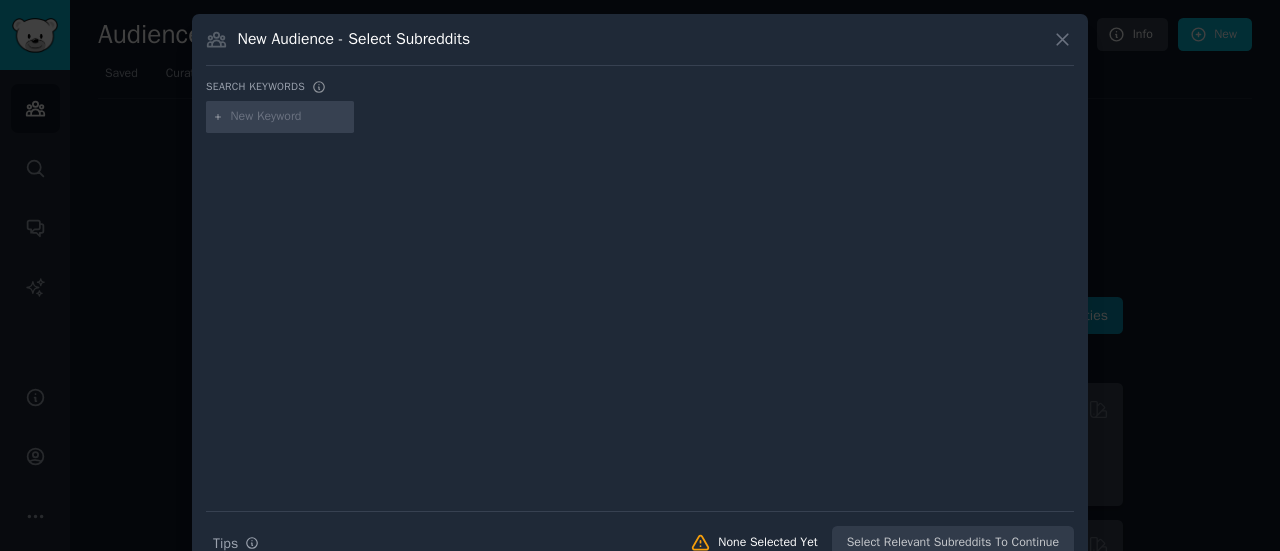 click at bounding box center (289, 117) 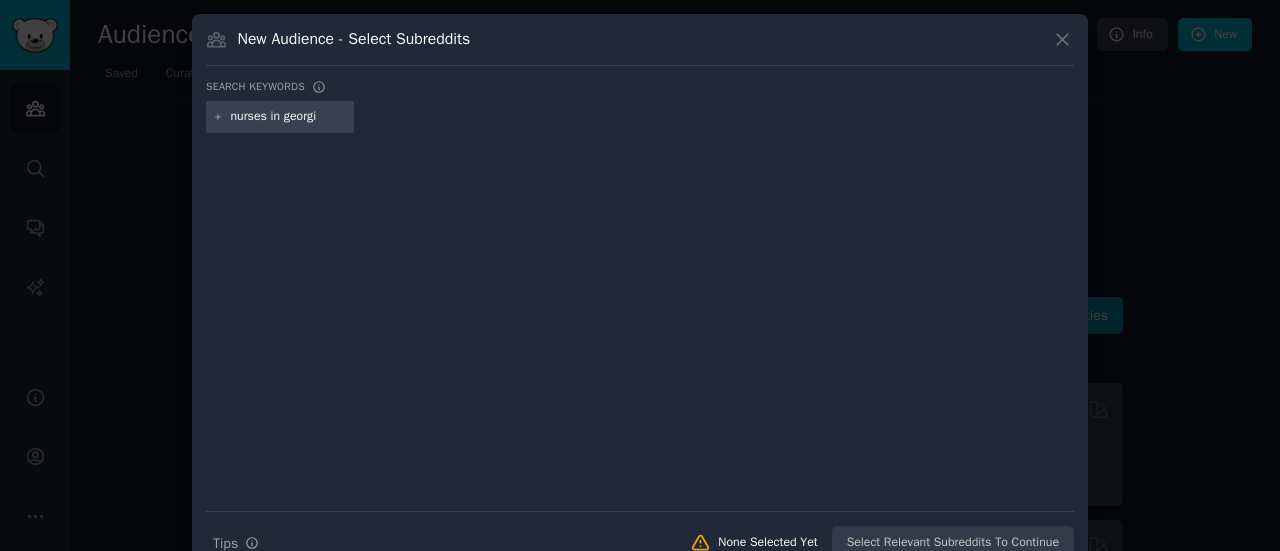 type on "nurses in georgia" 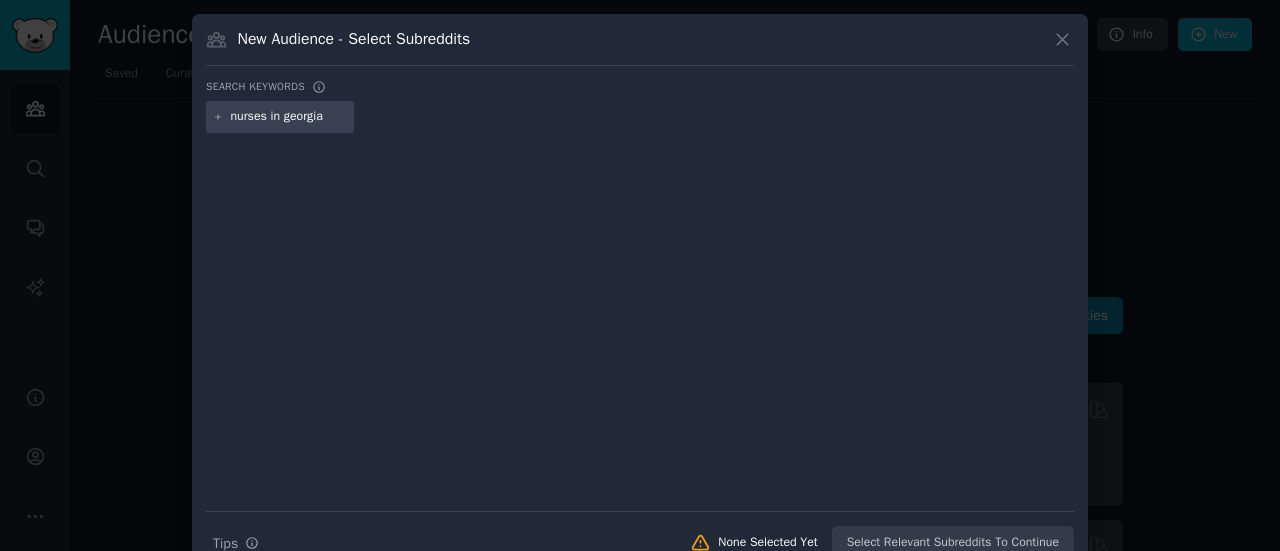 type 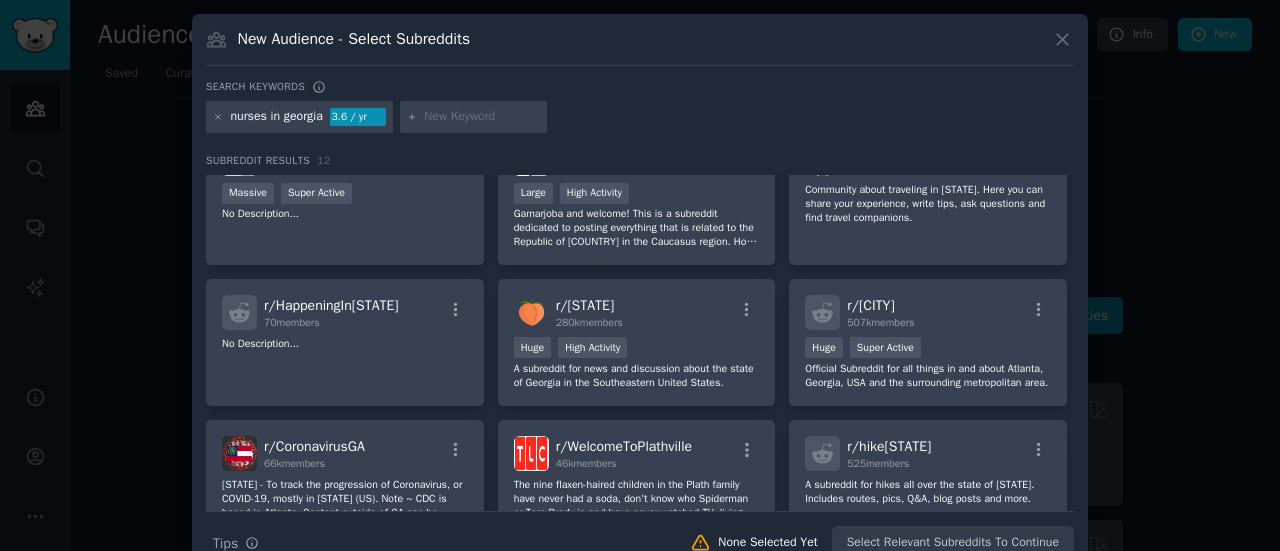 scroll, scrollTop: 0, scrollLeft: 0, axis: both 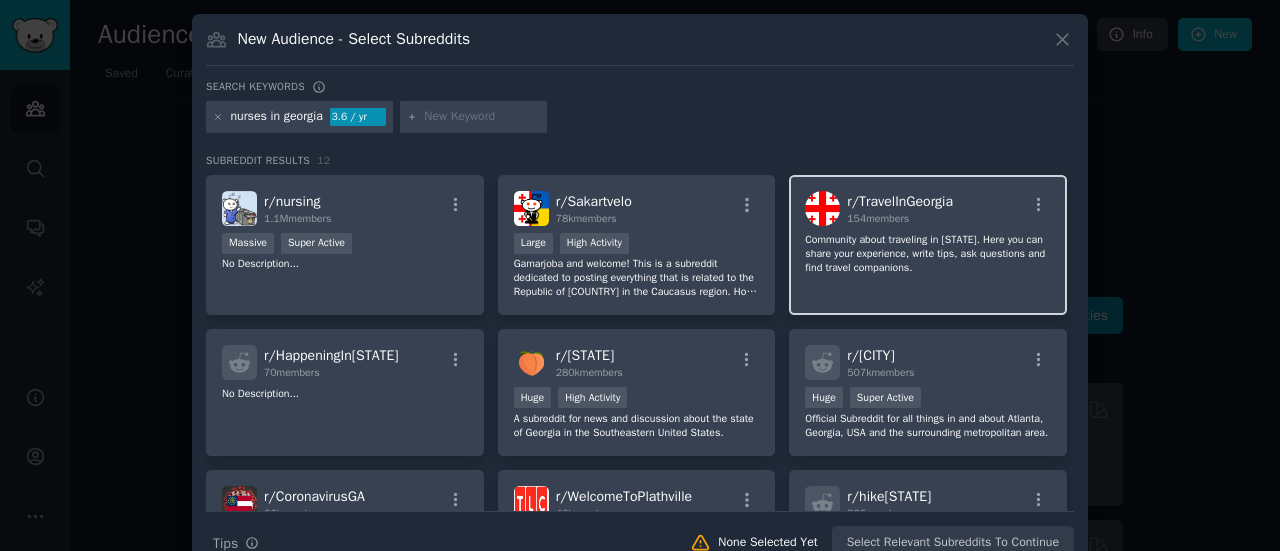 click on "Community about traveling in [STATE]. Here you can share your experience, write tips, ask questions and find travel companions." 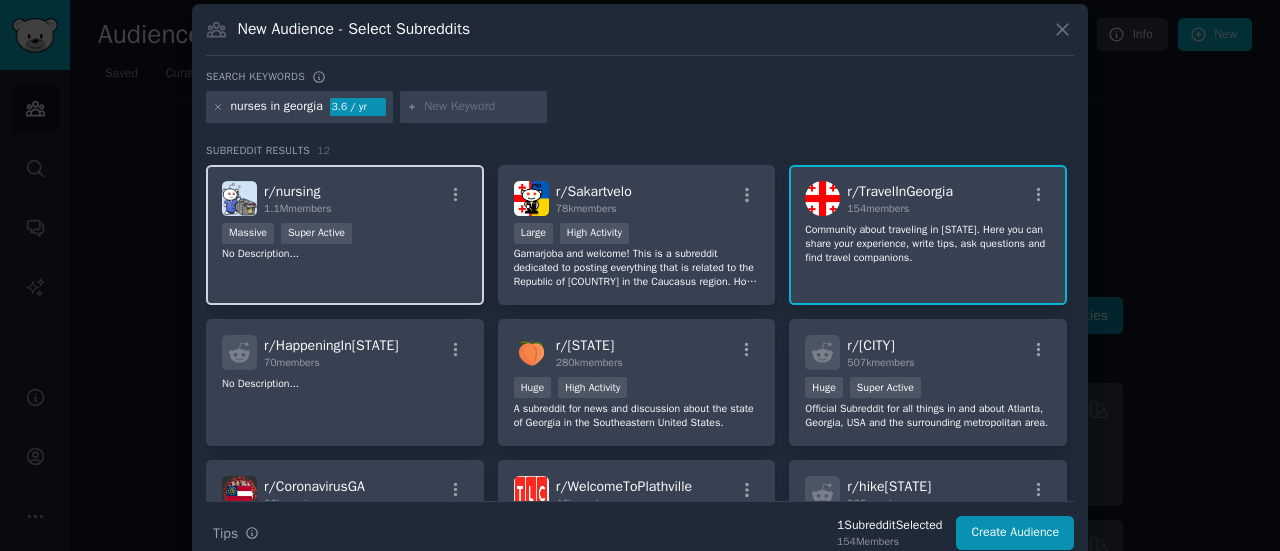 scroll, scrollTop: 0, scrollLeft: 0, axis: both 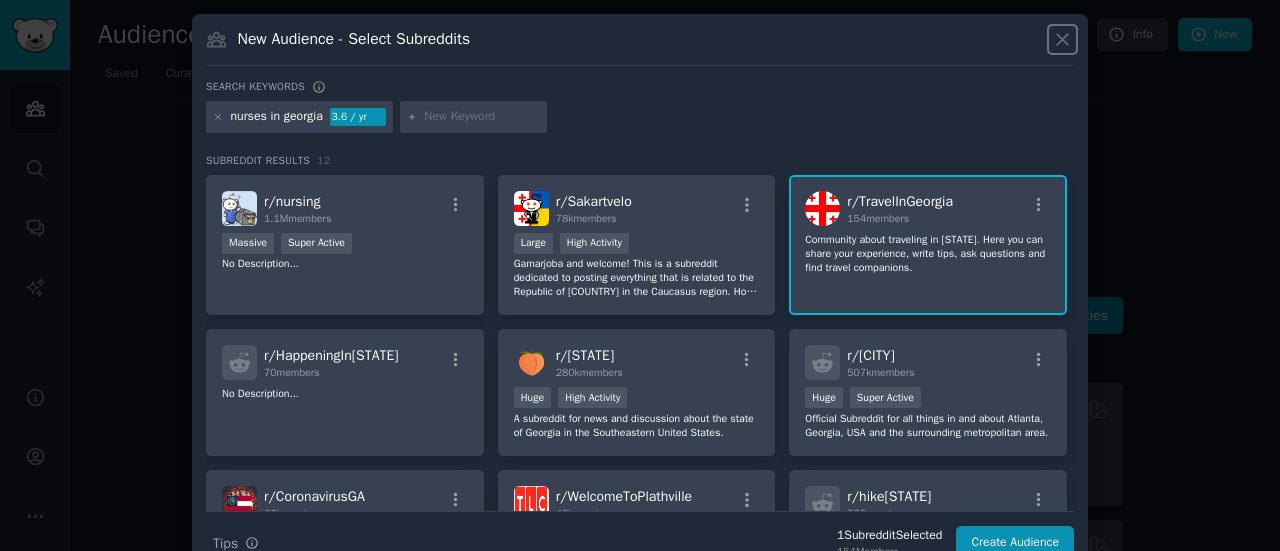 click 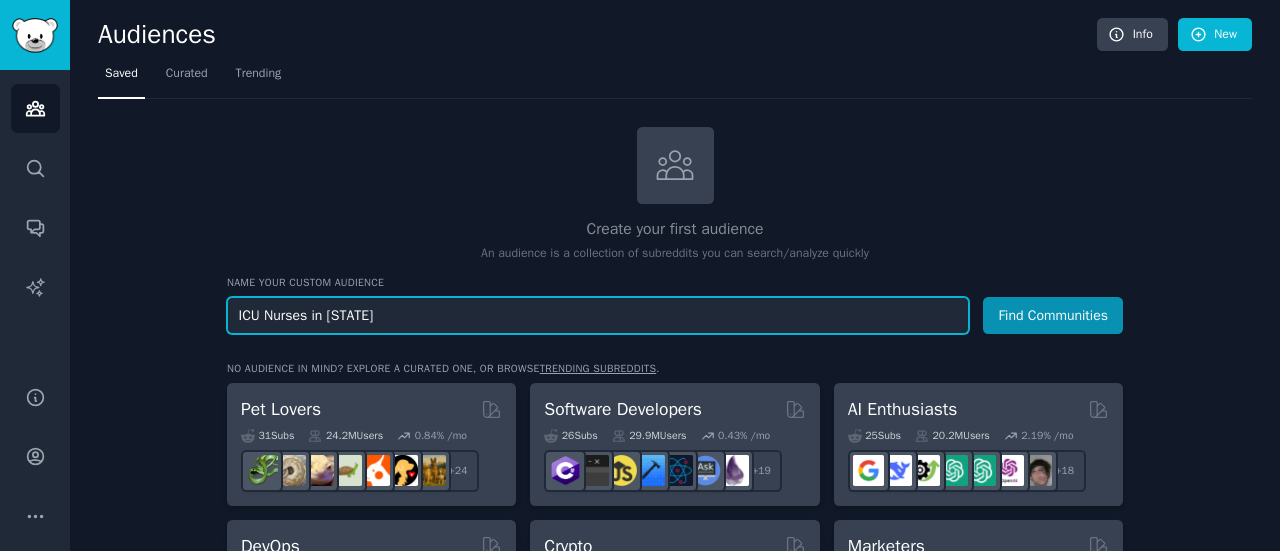 drag, startPoint x: 381, startPoint y: 325, endPoint x: 221, endPoint y: 320, distance: 160.07811 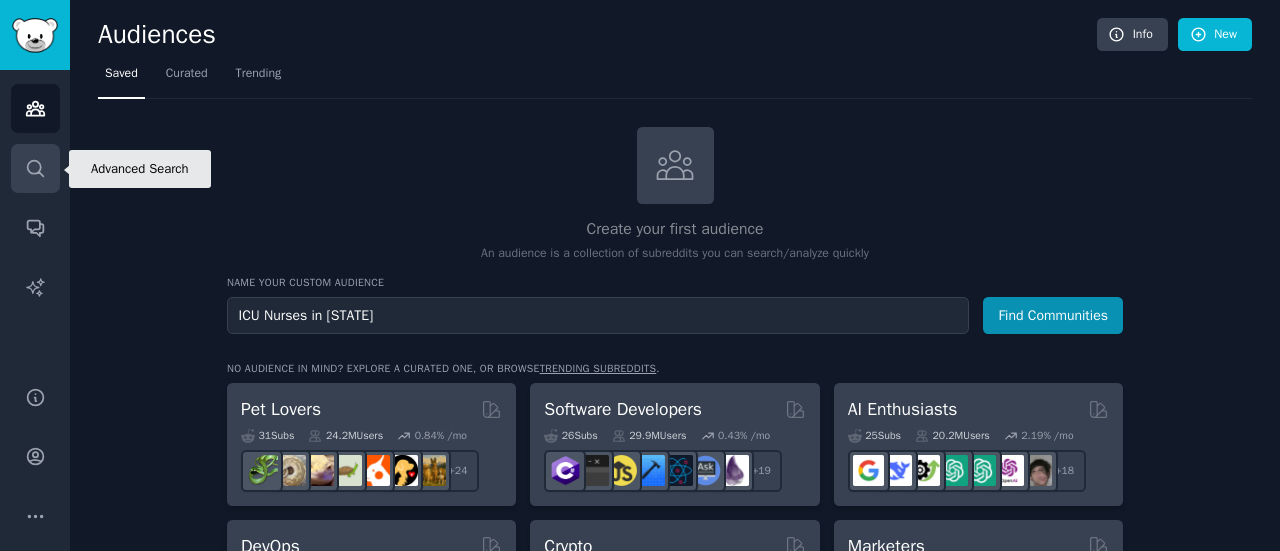 click 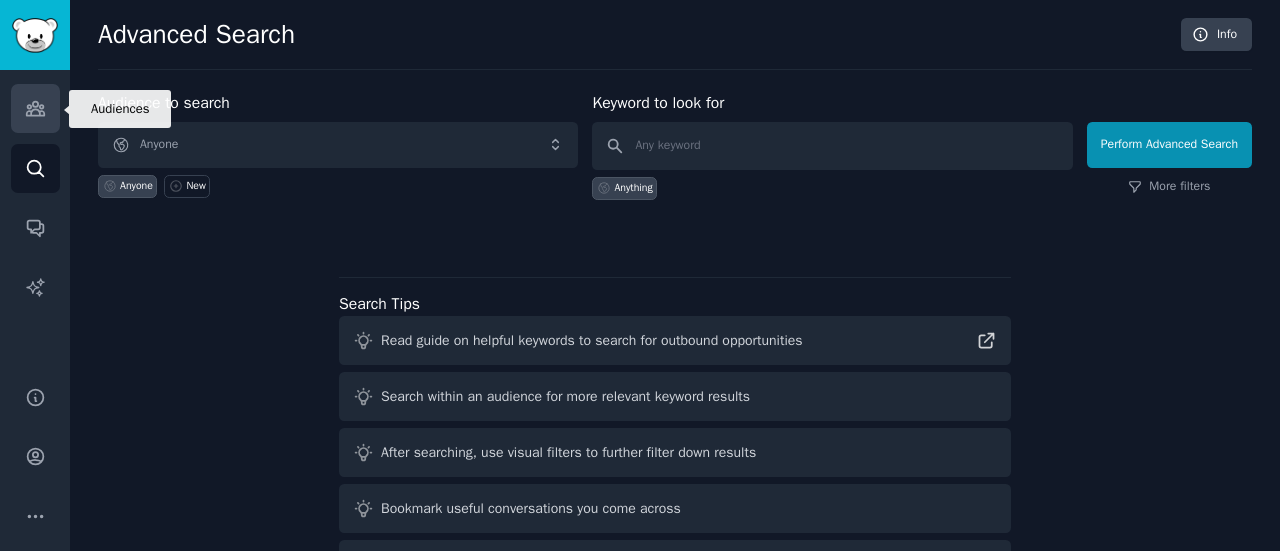 click on "Audiences" at bounding box center (35, 108) 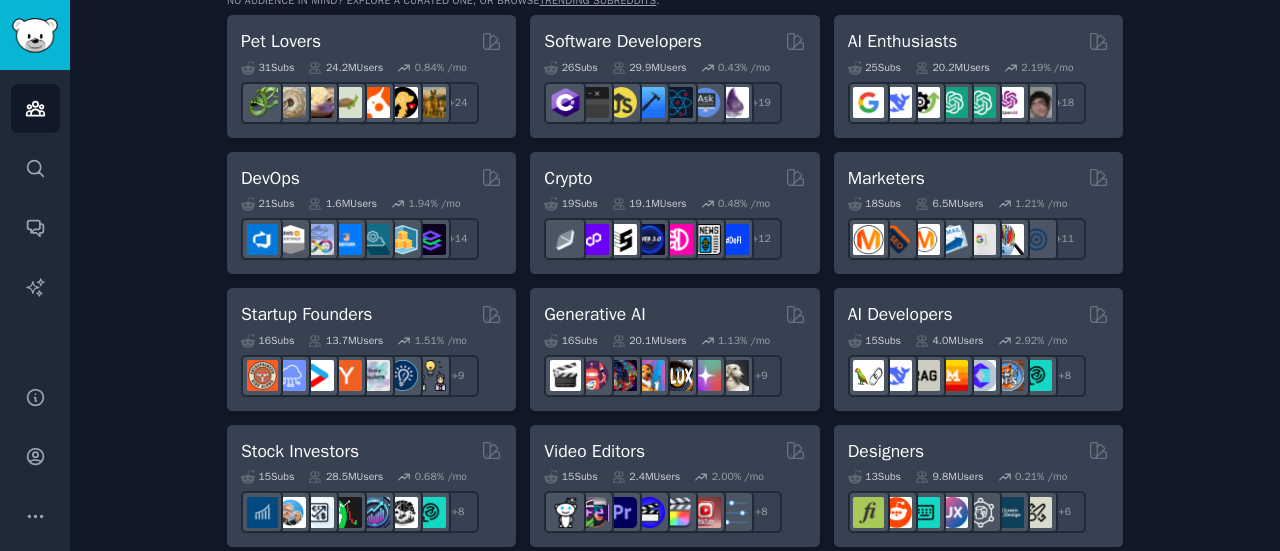 scroll, scrollTop: 0, scrollLeft: 0, axis: both 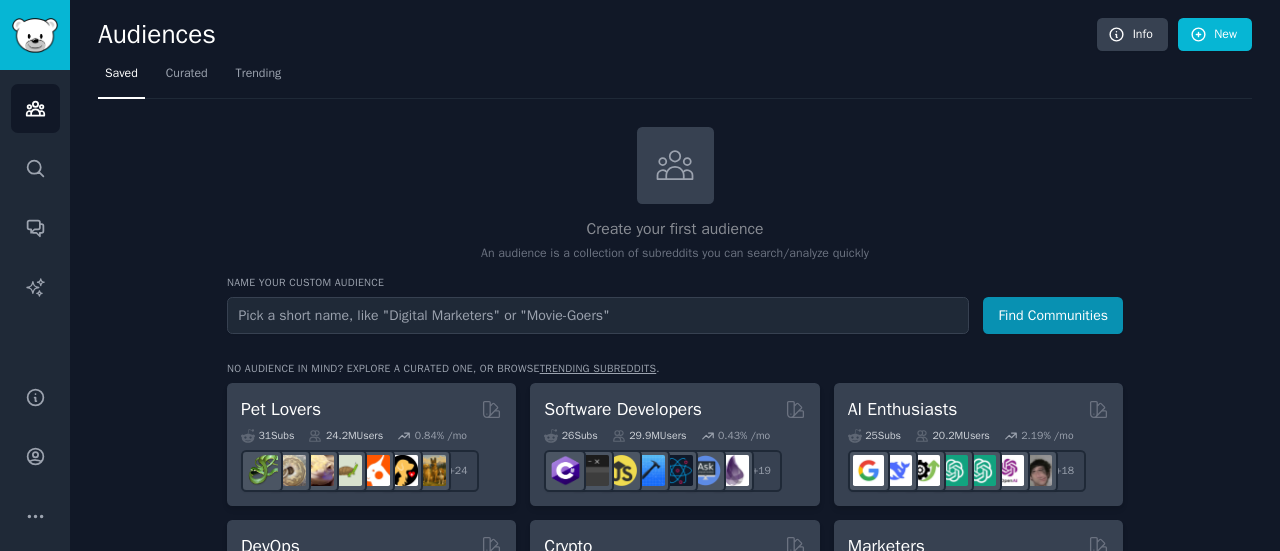 click at bounding box center [598, 315] 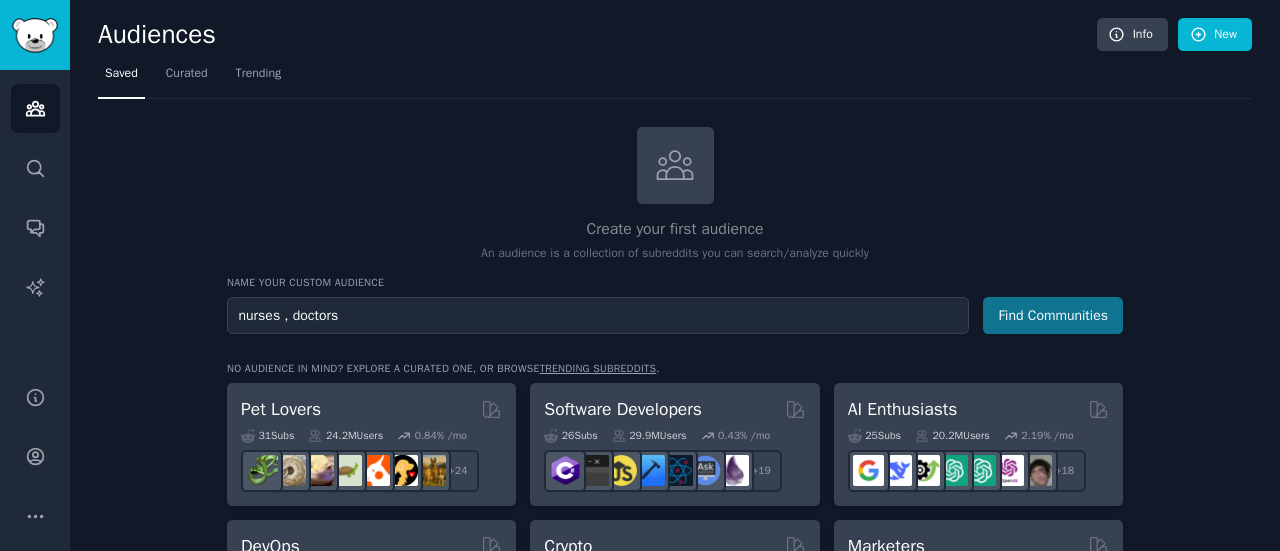 type on "nurses , doctors" 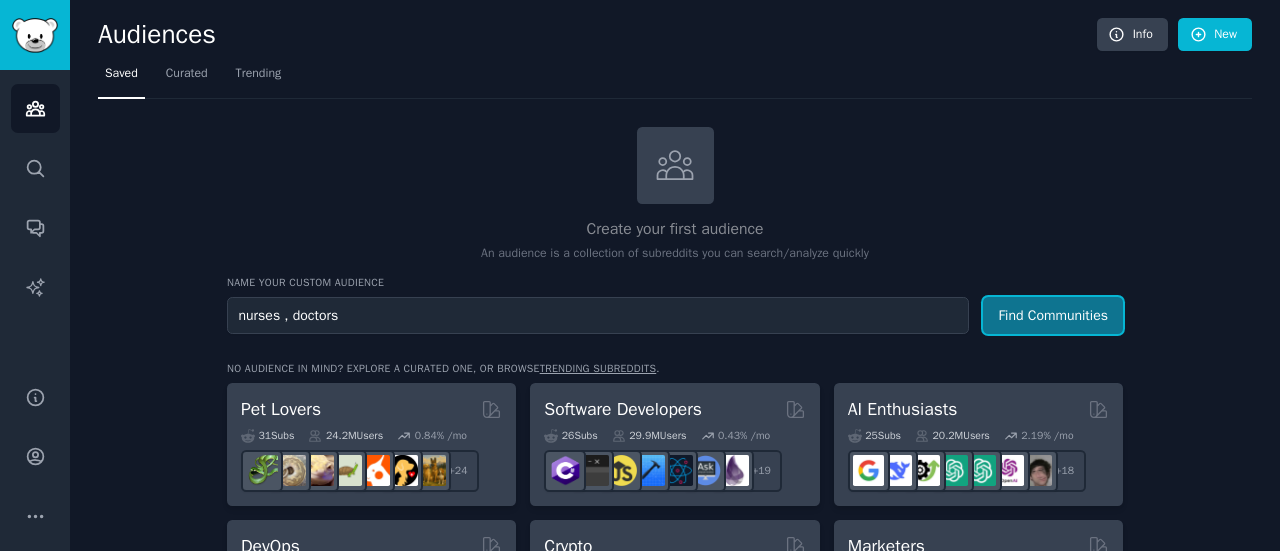 click on "Find Communities" at bounding box center (1053, 315) 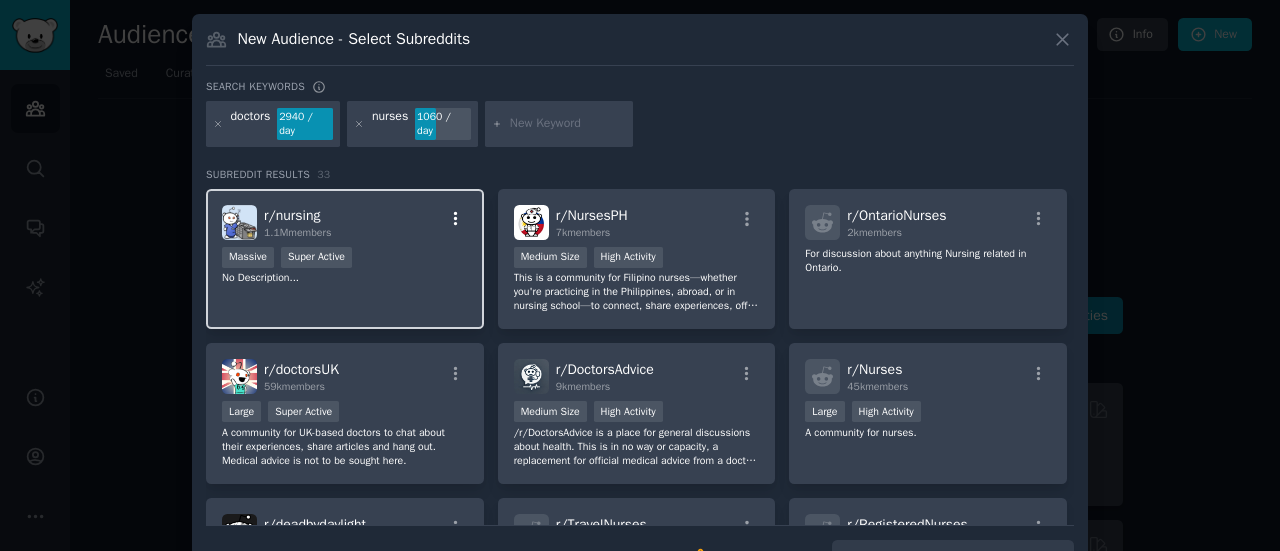 click 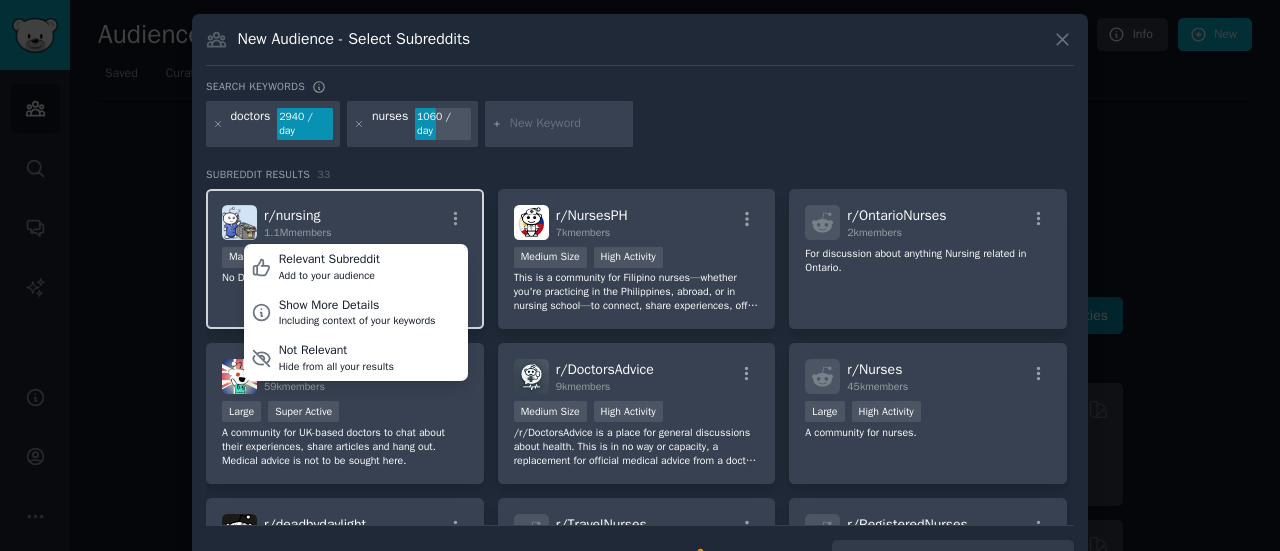 click on "r/ nursing 1.1M members Relevant Subreddit Add to your audience Show More Details Including context of your keywords Not Relevant Hide from all your results" at bounding box center [345, 222] 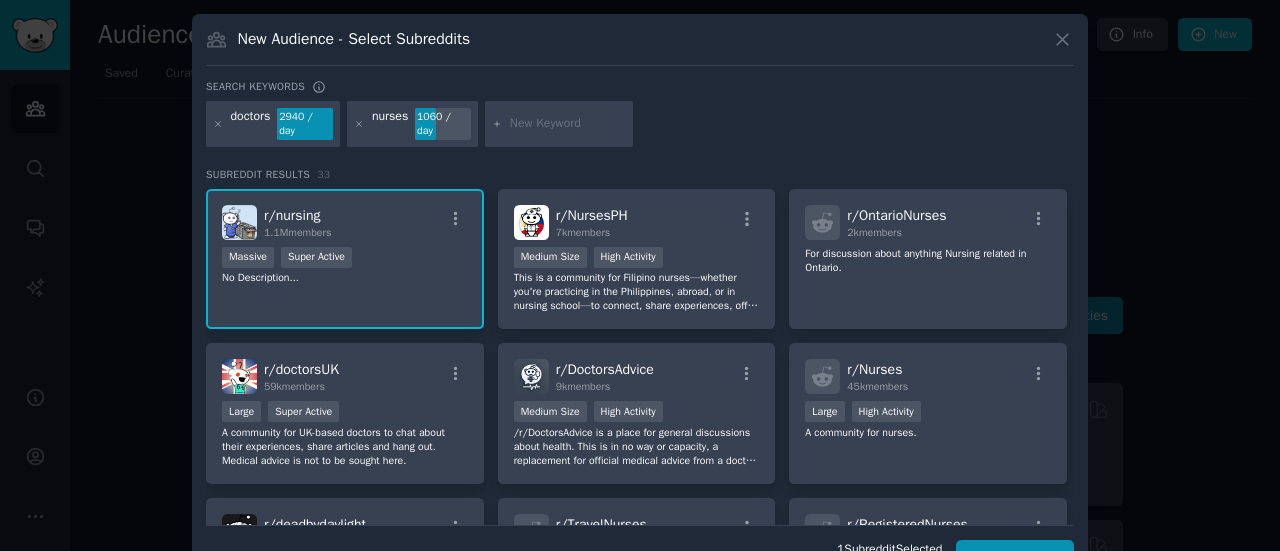 click on "r/ nursing 1.1M members 1,000,000+ members Massive Super Active No Description..." at bounding box center (345, 259) 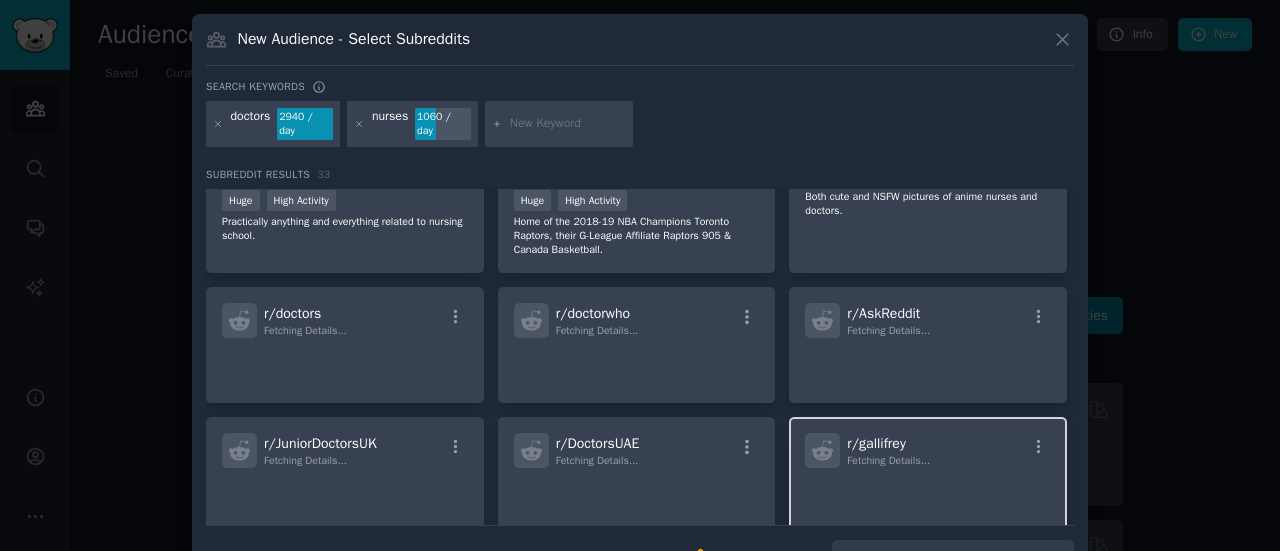 scroll, scrollTop: 612, scrollLeft: 0, axis: vertical 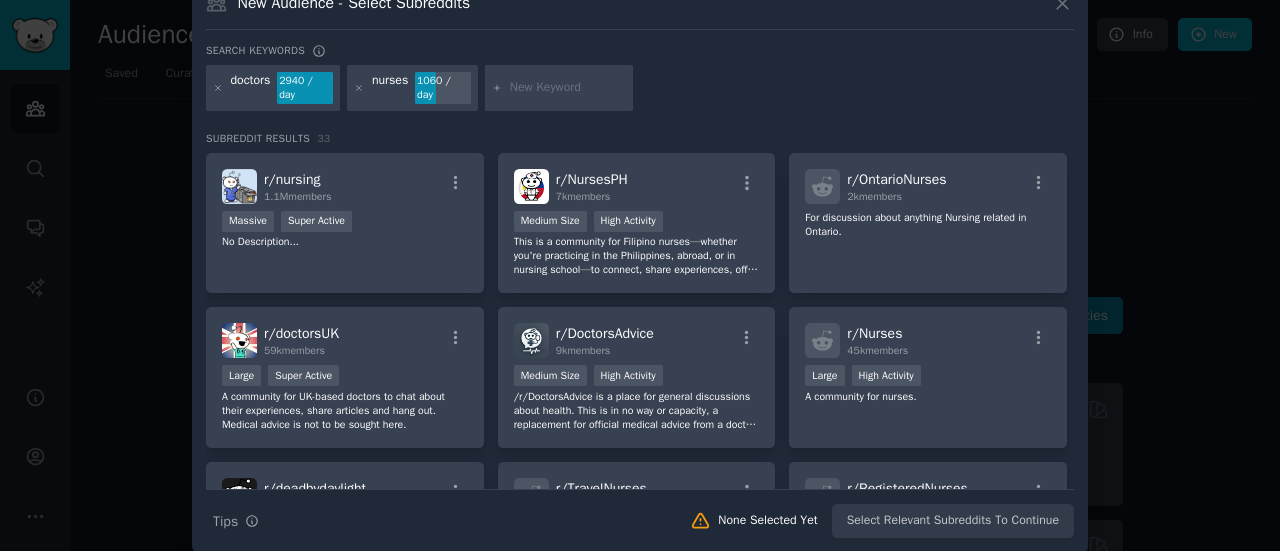 click at bounding box center (568, 88) 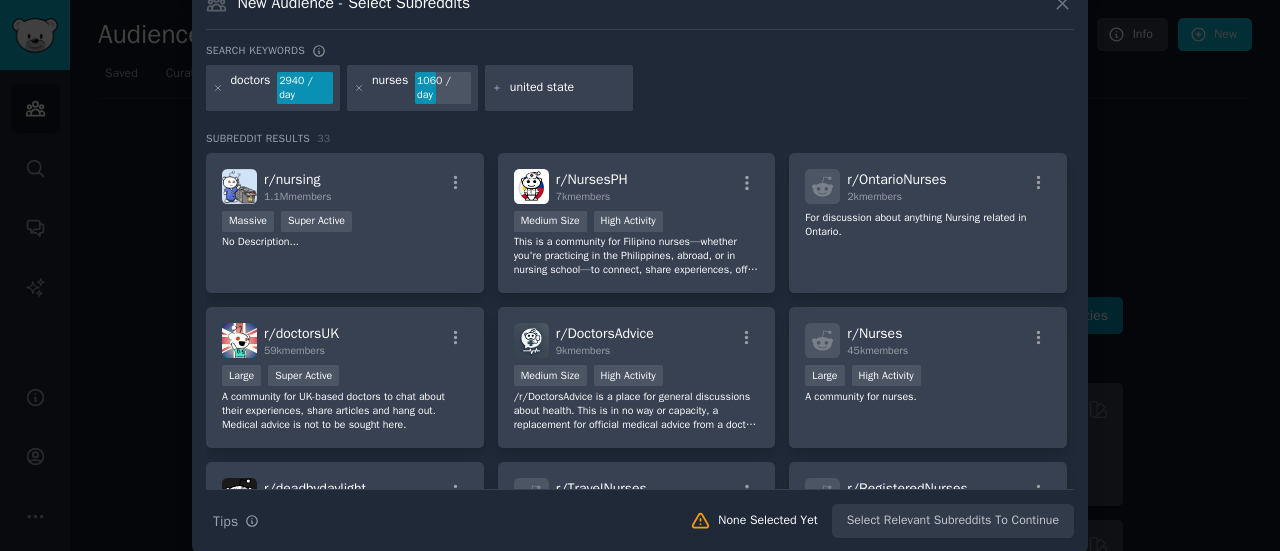 type on "united states" 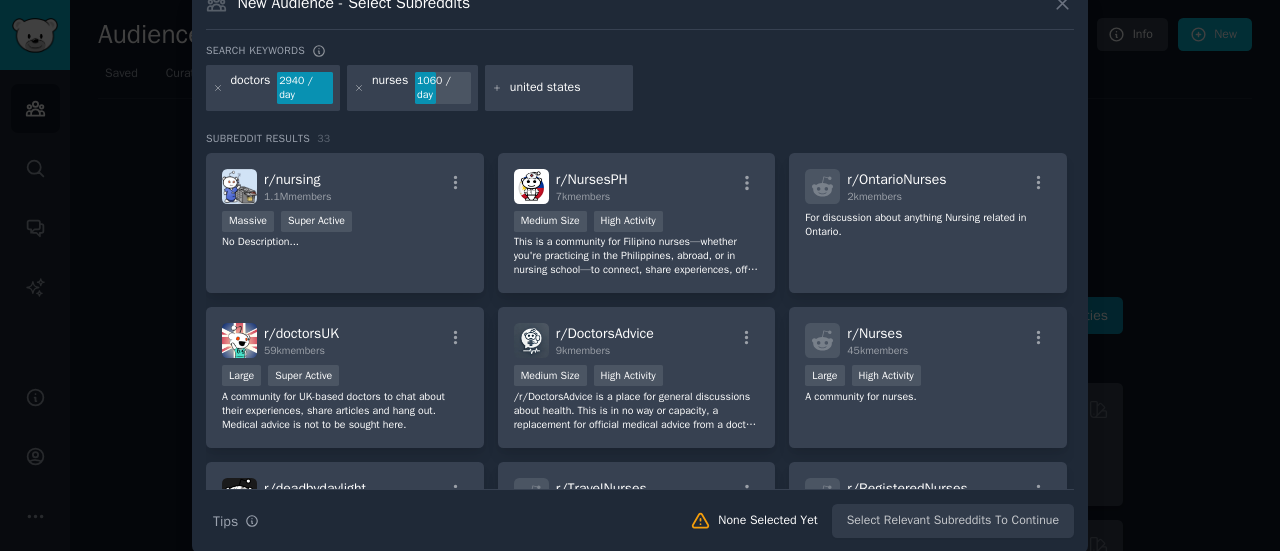type 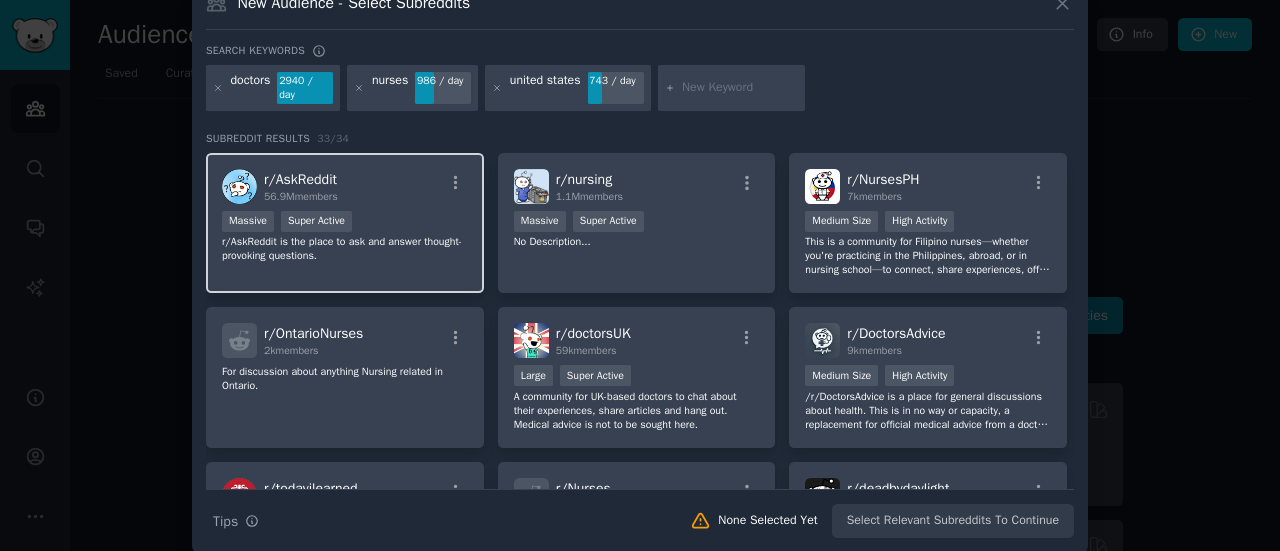 click on "r/ AskReddit 56.9M  members" at bounding box center [345, 186] 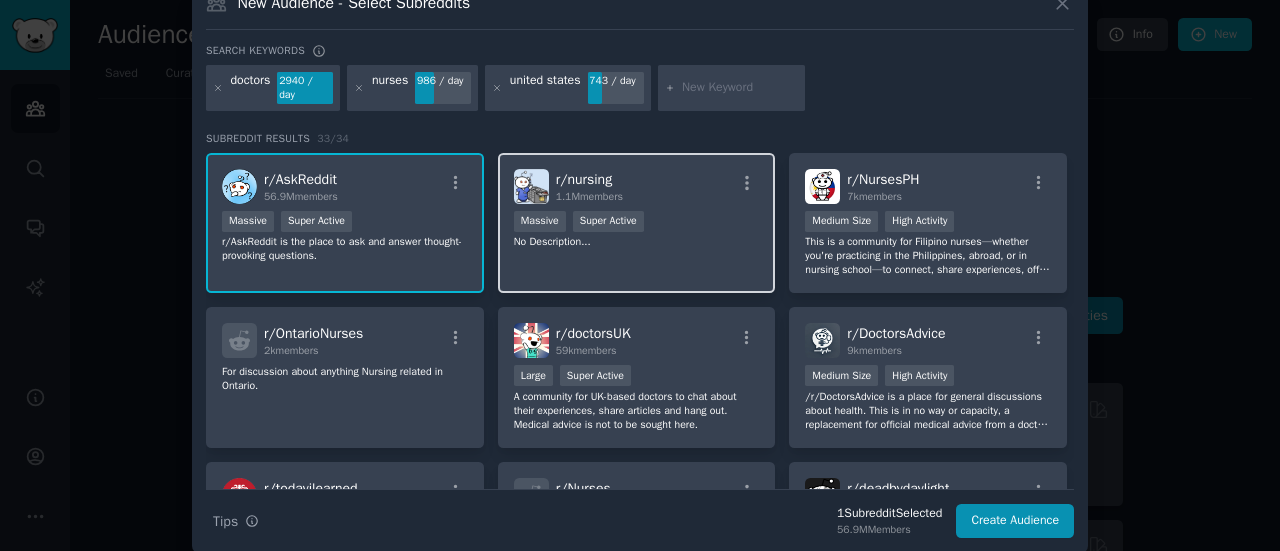 click on "r/ nursing 1.1M members 1,000,000+ members Massive Super Active No Description..." at bounding box center (637, 223) 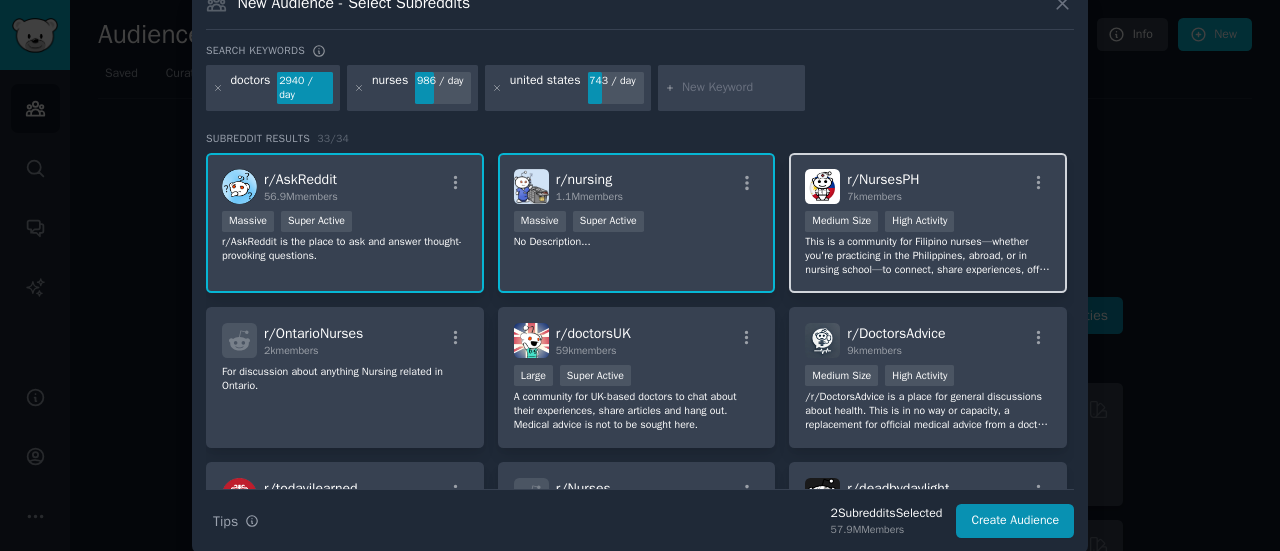 click on "r/ NursesPH 7k members" at bounding box center (928, 186) 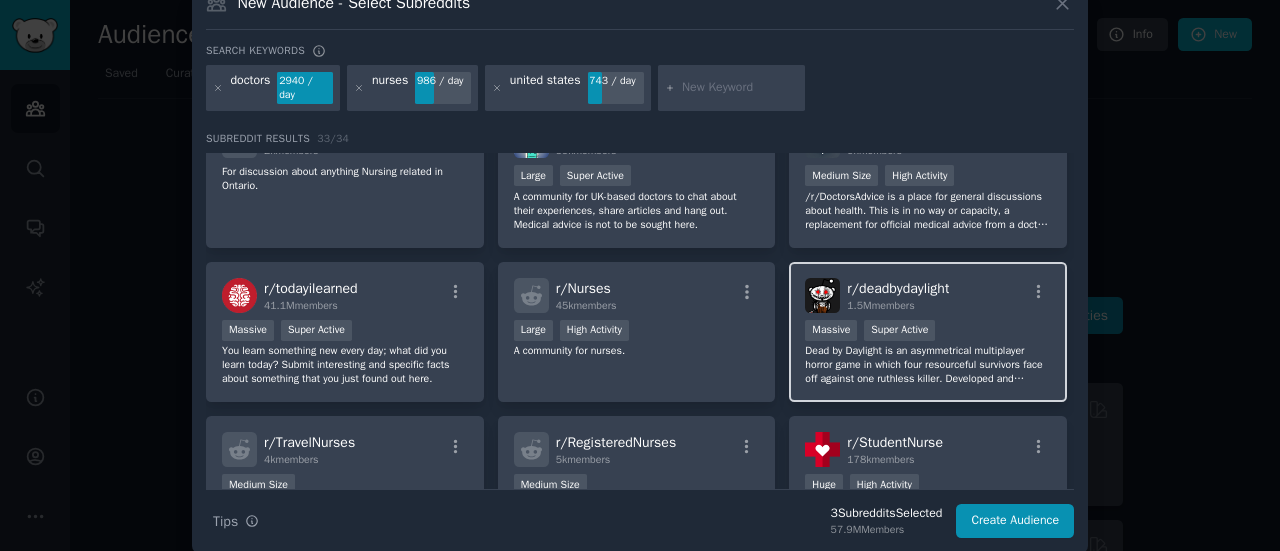 scroll, scrollTop: 352, scrollLeft: 0, axis: vertical 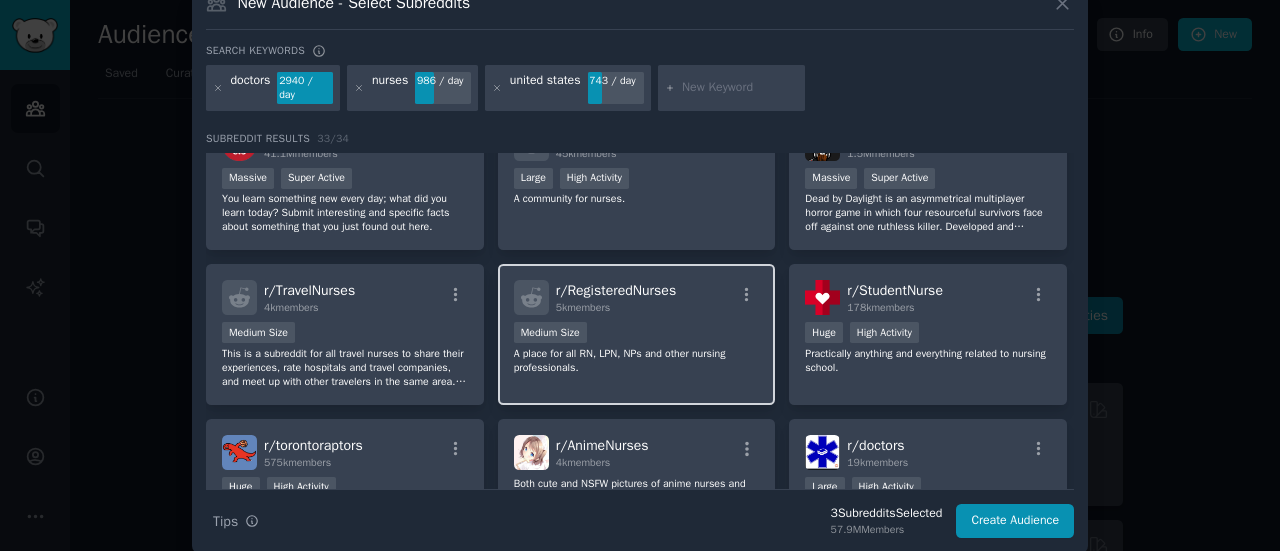 click on "Medium Size" at bounding box center [637, 334] 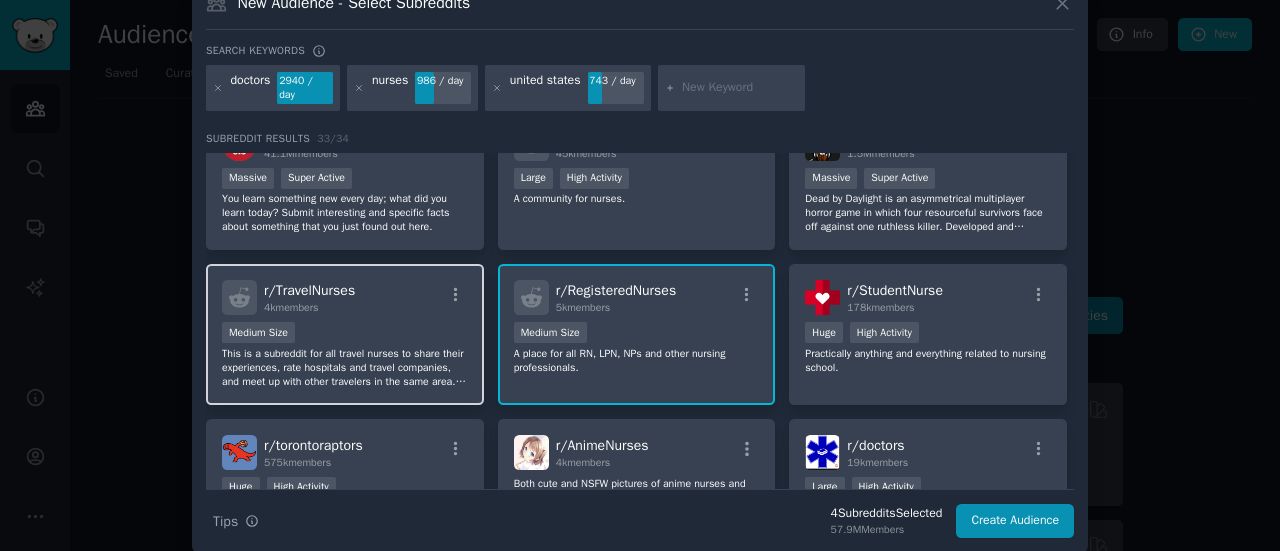 click on "Medium Size" at bounding box center (345, 334) 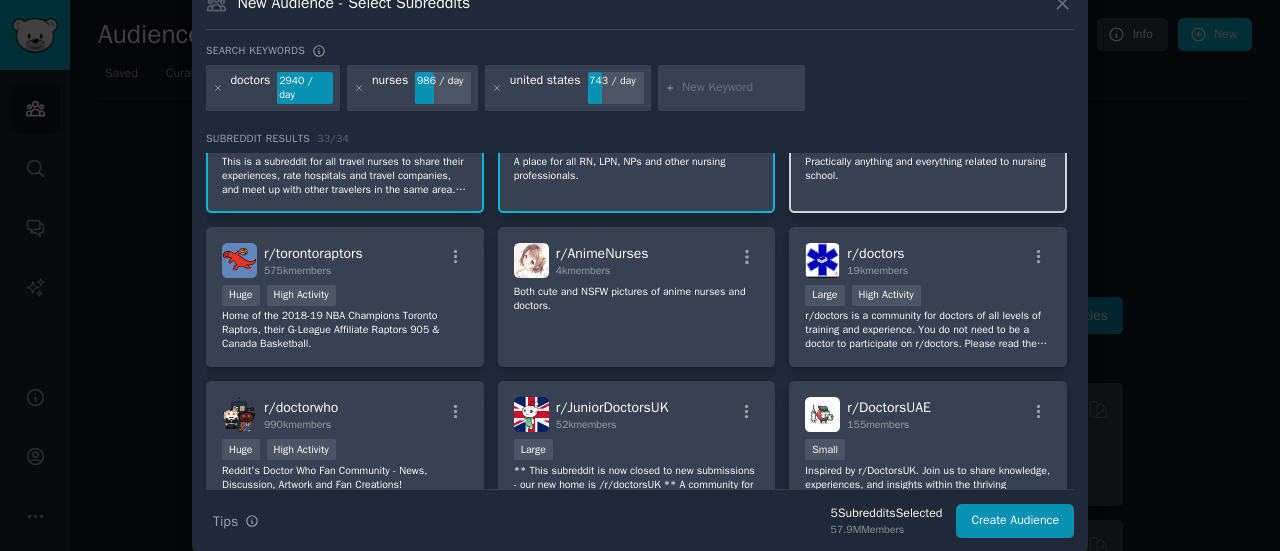 scroll, scrollTop: 552, scrollLeft: 0, axis: vertical 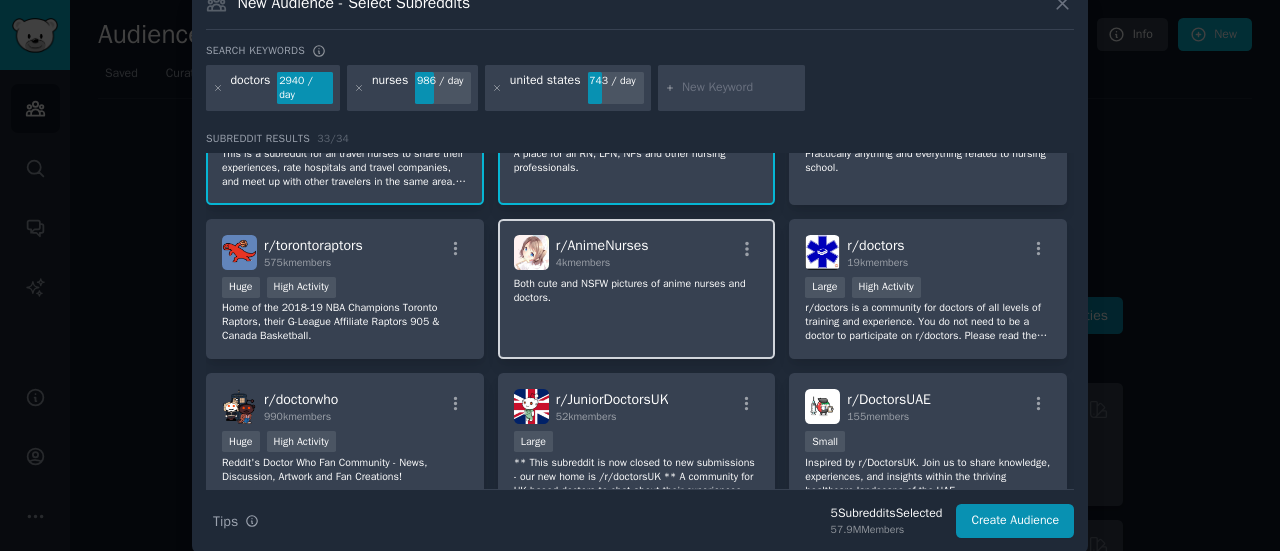 click on "r/ AnimeNurses 4k  members Both cute and NSFW pictures of anime nurses and doctors." at bounding box center [637, 289] 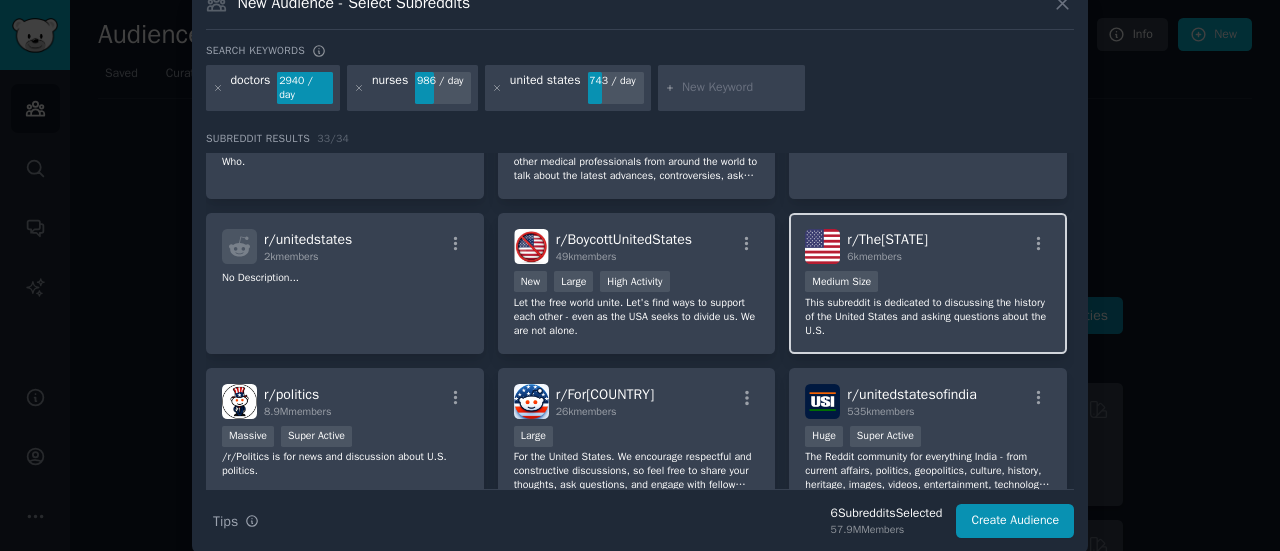 scroll, scrollTop: 1052, scrollLeft: 0, axis: vertical 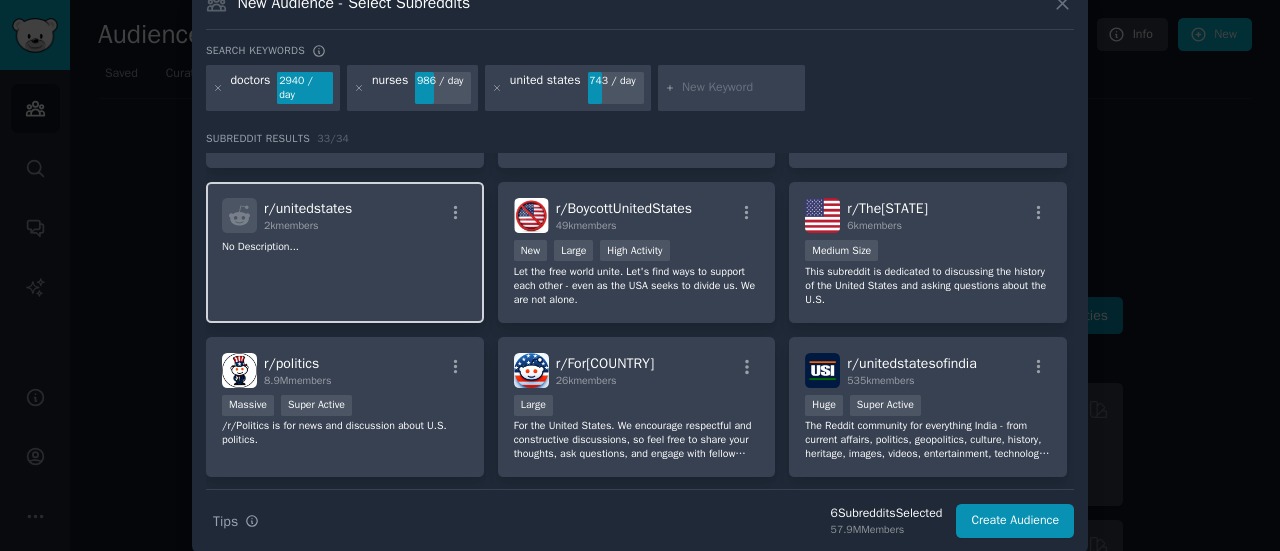 click on "r/ unitedstates 2k members No Description..." at bounding box center (345, 252) 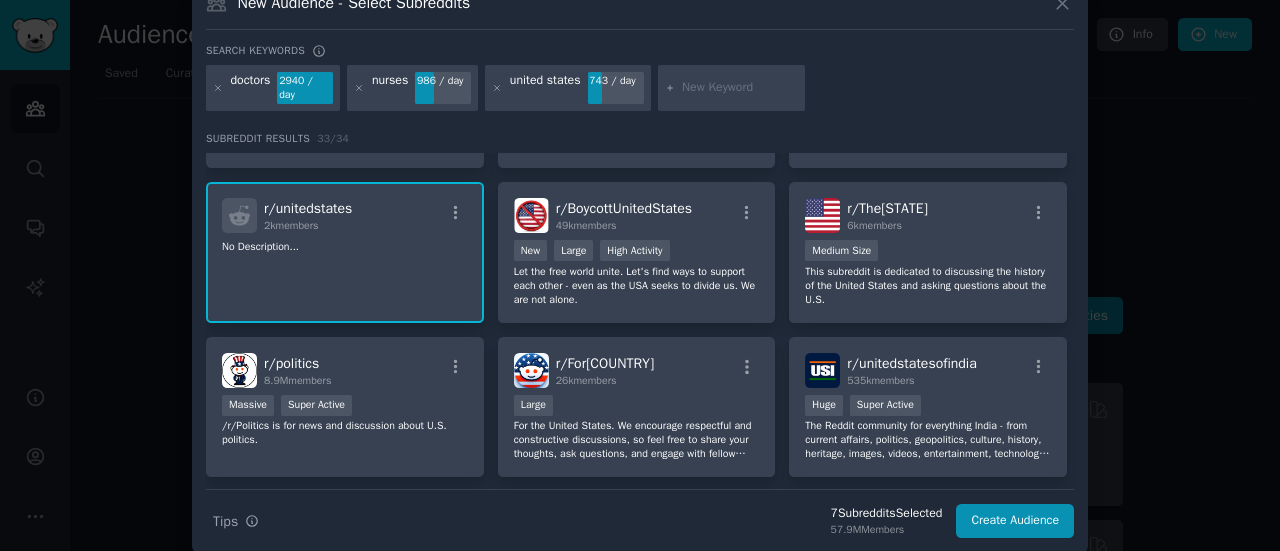 click on "r/ unitedstates 2k members No Description..." at bounding box center [345, 252] 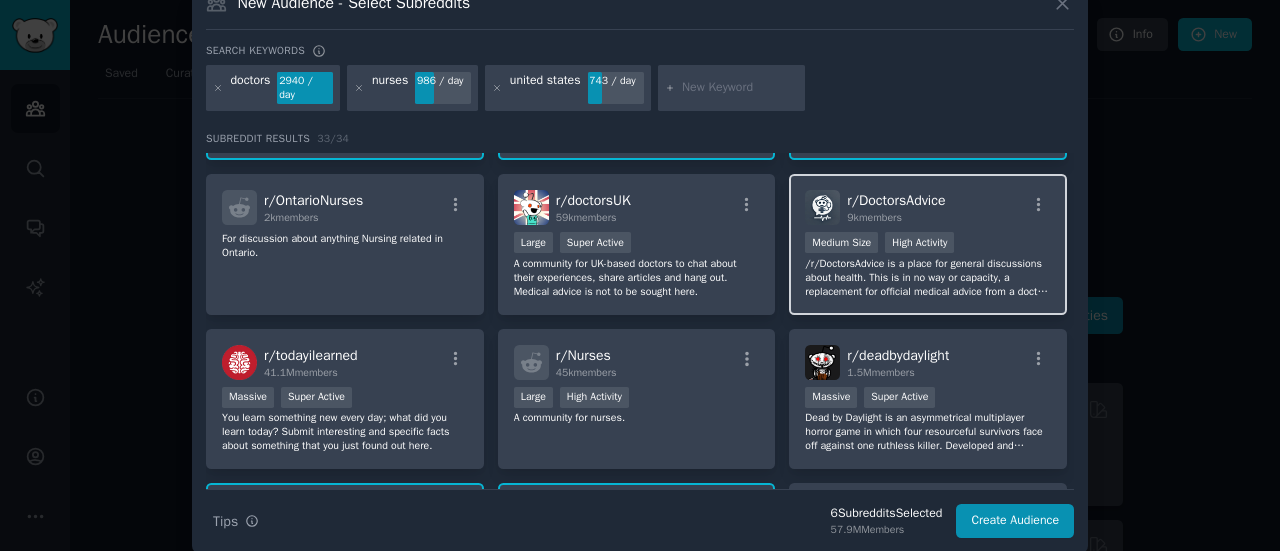 scroll, scrollTop: 0, scrollLeft: 0, axis: both 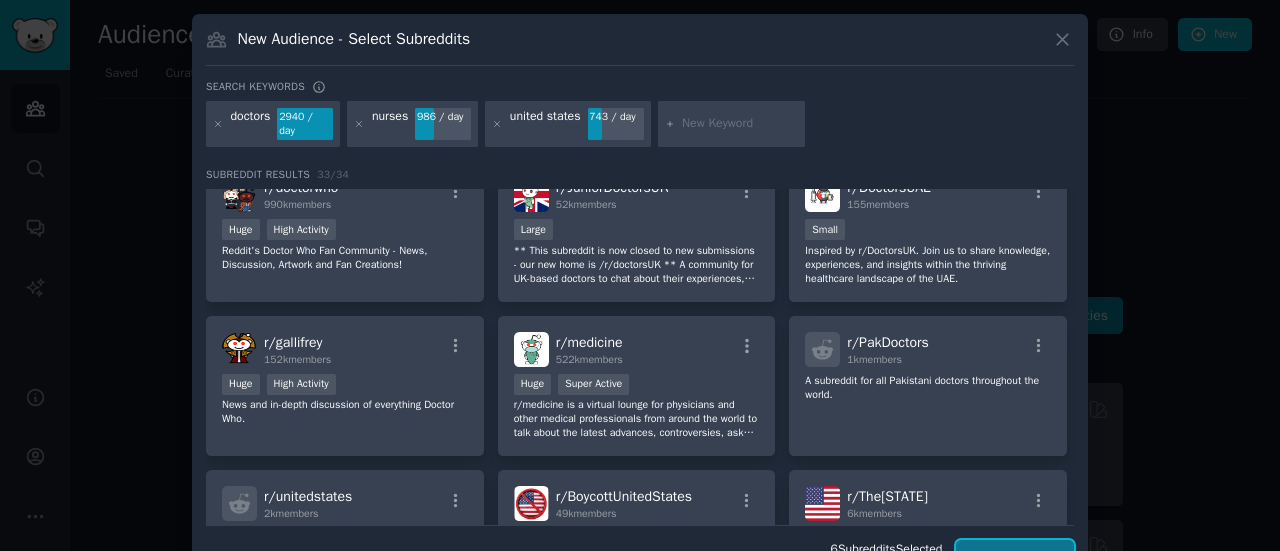 click on "Create Audience" at bounding box center [1015, 557] 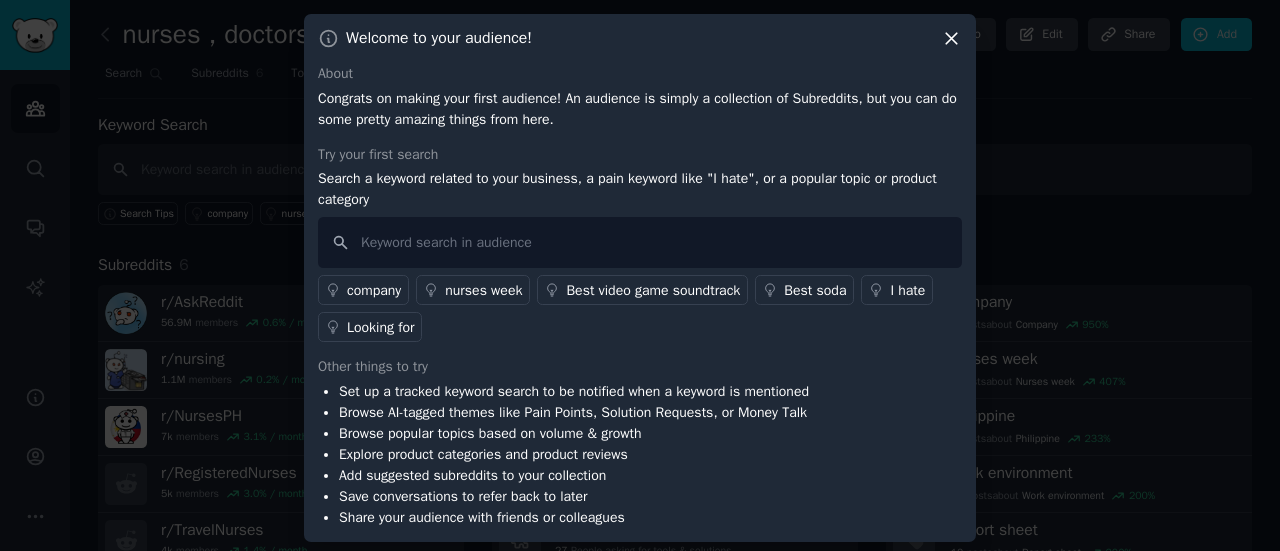 click on "nurses week" at bounding box center [483, 290] 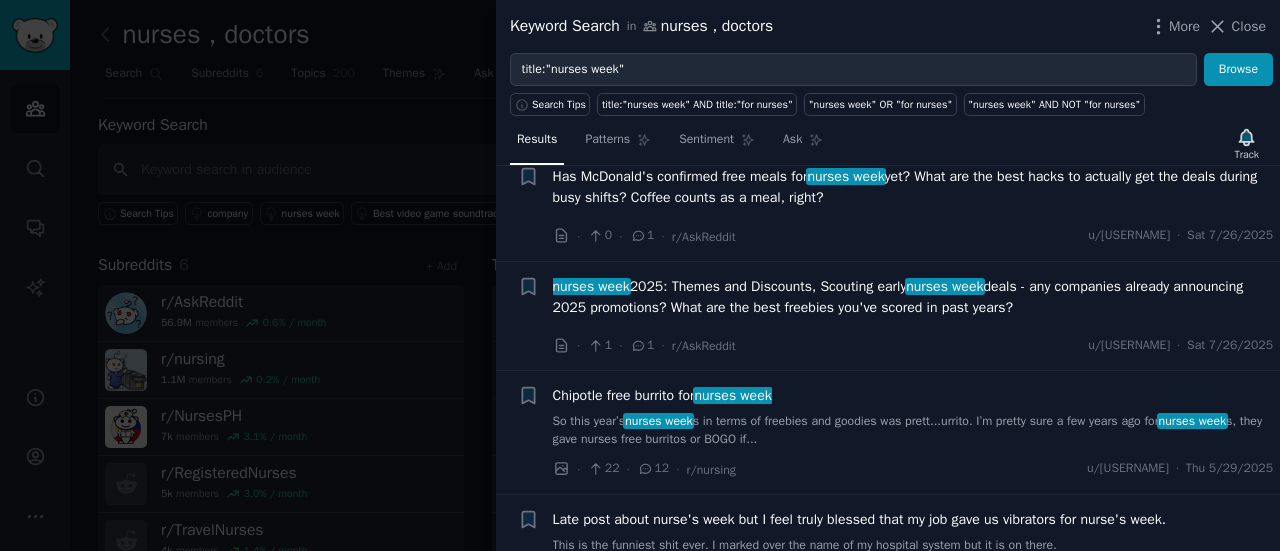 scroll, scrollTop: 200, scrollLeft: 0, axis: vertical 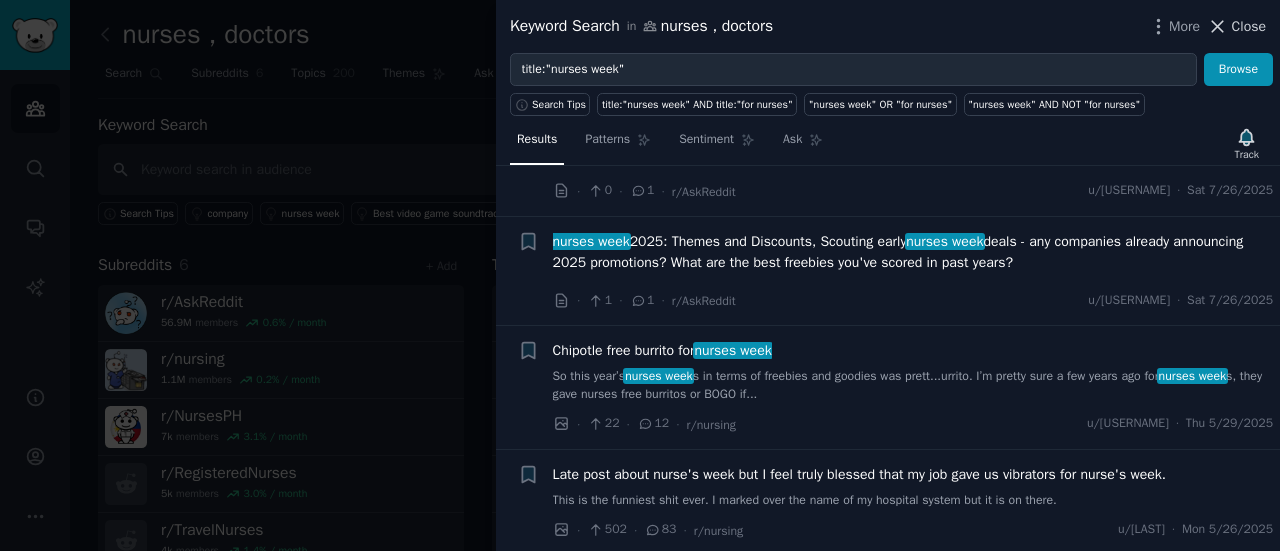click on "Close" at bounding box center (1249, 26) 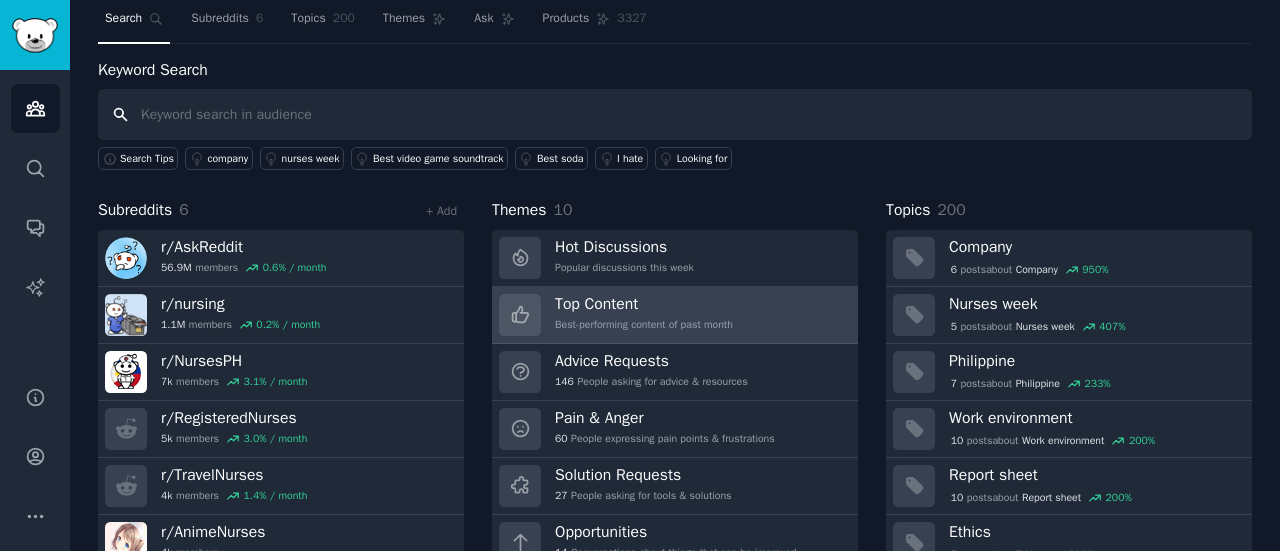 scroll, scrollTop: 134, scrollLeft: 0, axis: vertical 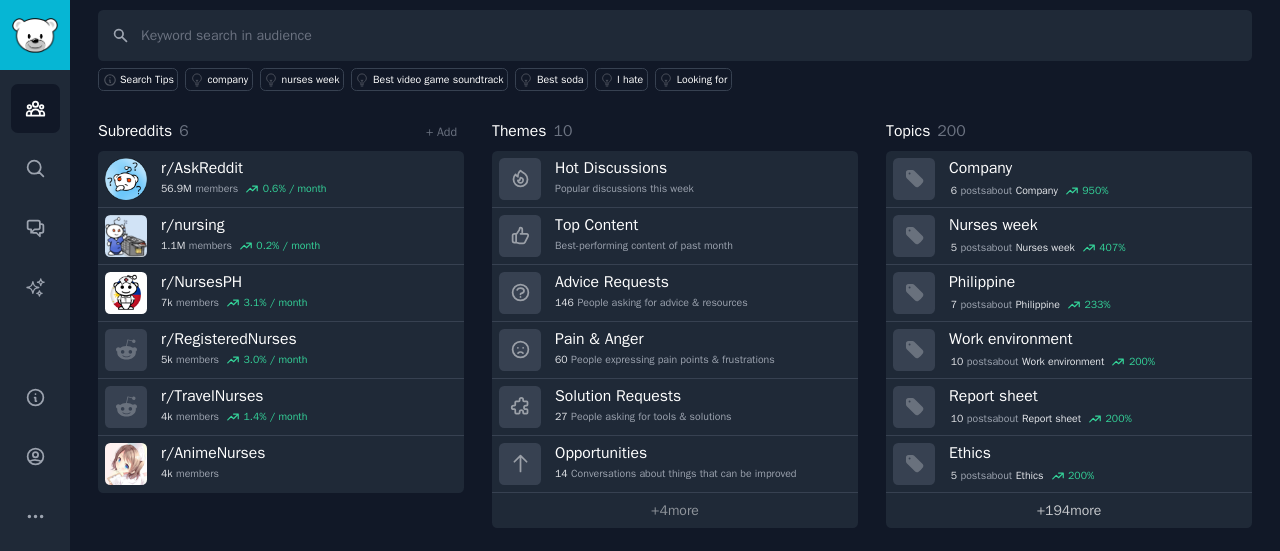 click on "+  194  more" at bounding box center [1069, 510] 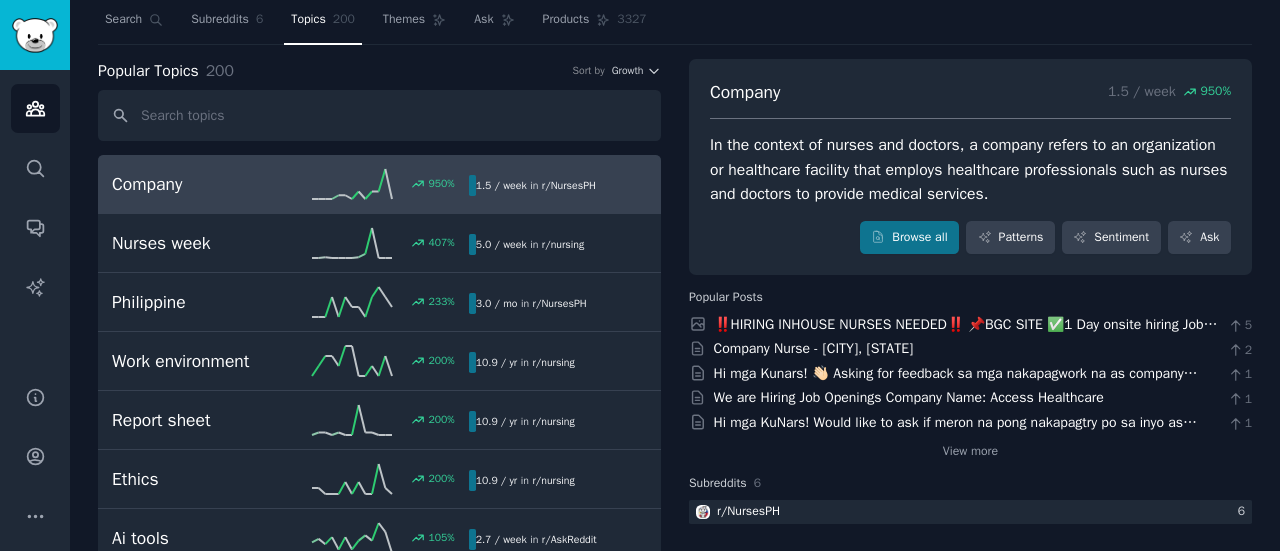 scroll, scrollTop: 0, scrollLeft: 0, axis: both 